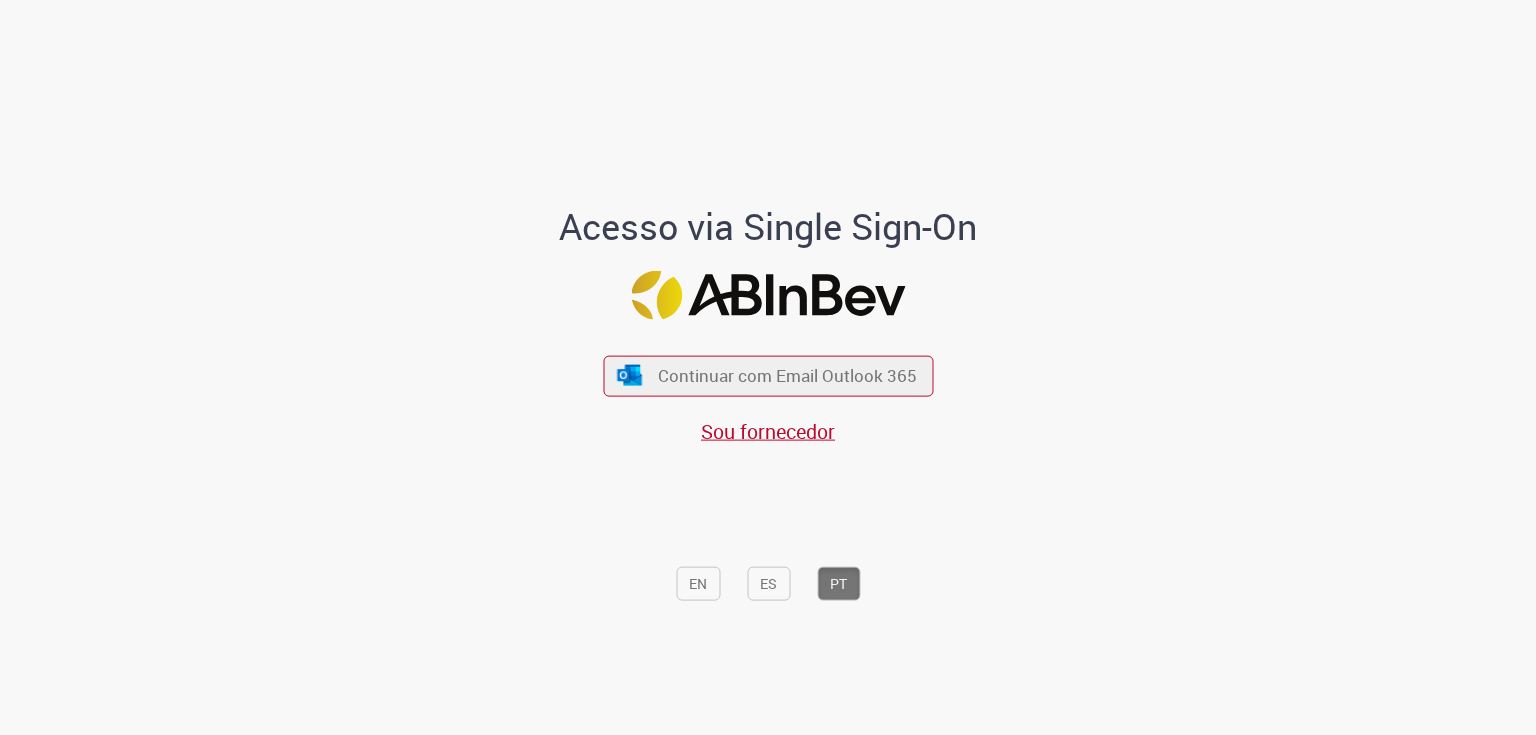 scroll, scrollTop: 0, scrollLeft: 0, axis: both 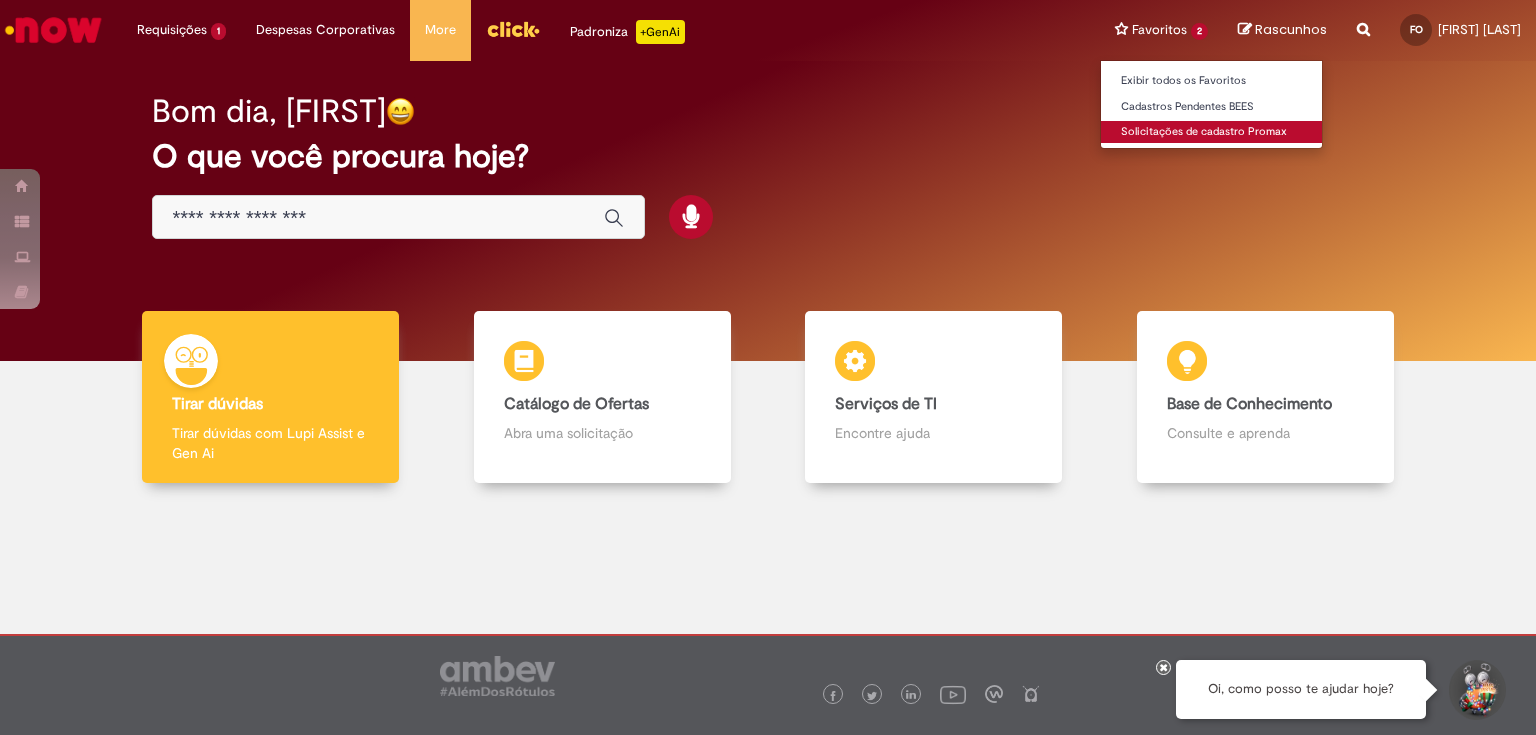 click on "Solicitações de cadastro Promax" at bounding box center [1211, 132] 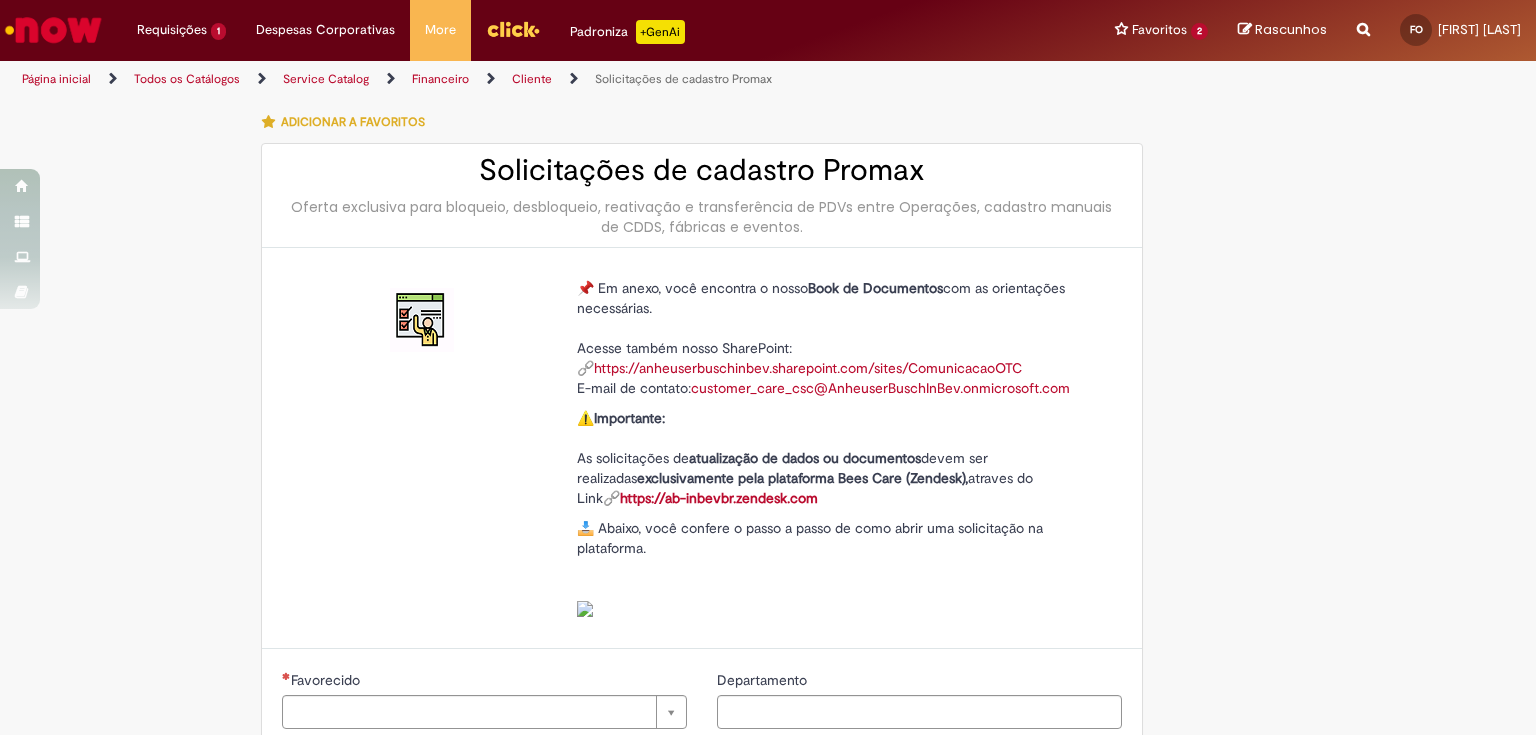 type on "********" 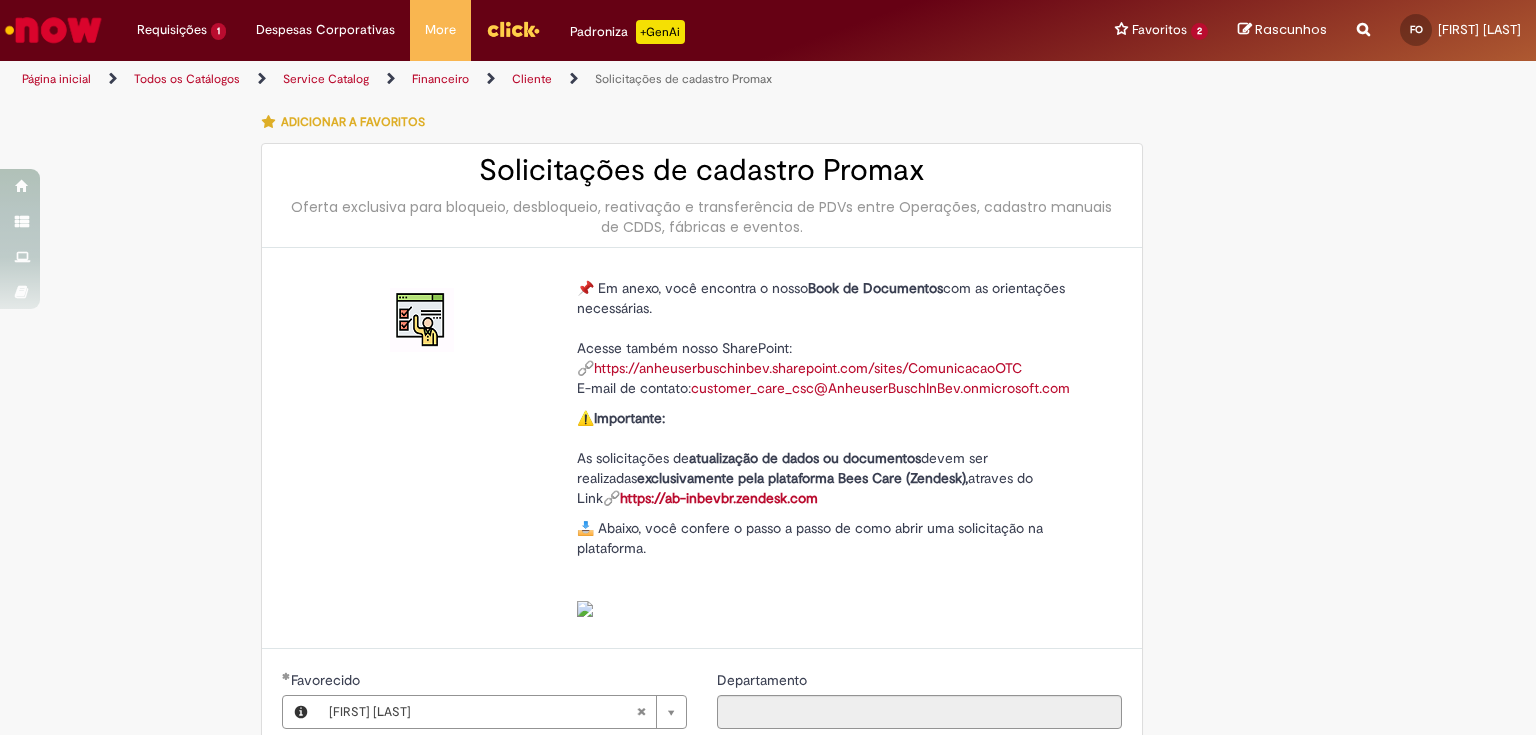 type on "**********" 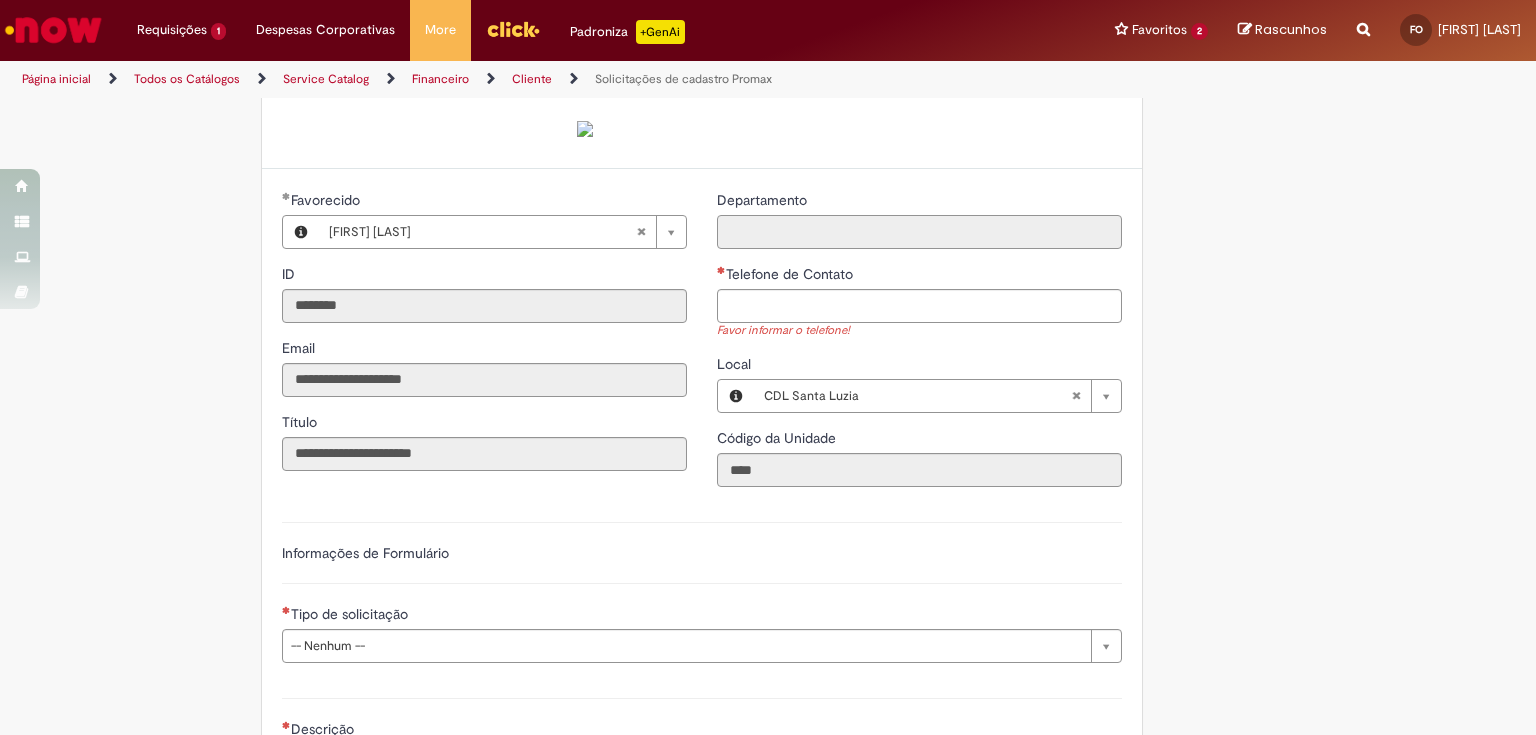 click on "Departamento" at bounding box center [919, 232] 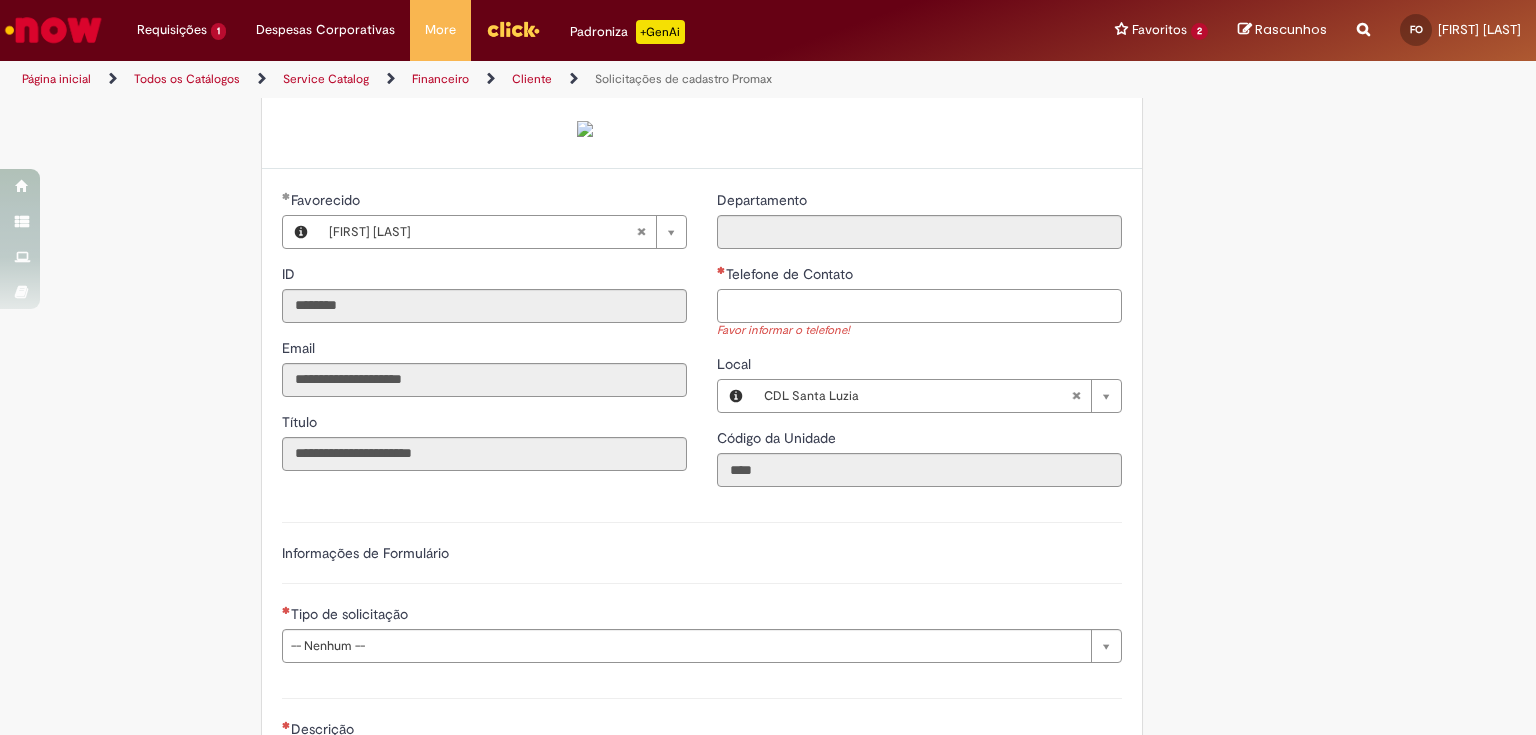 click on "Telefone de Contato" at bounding box center (919, 306) 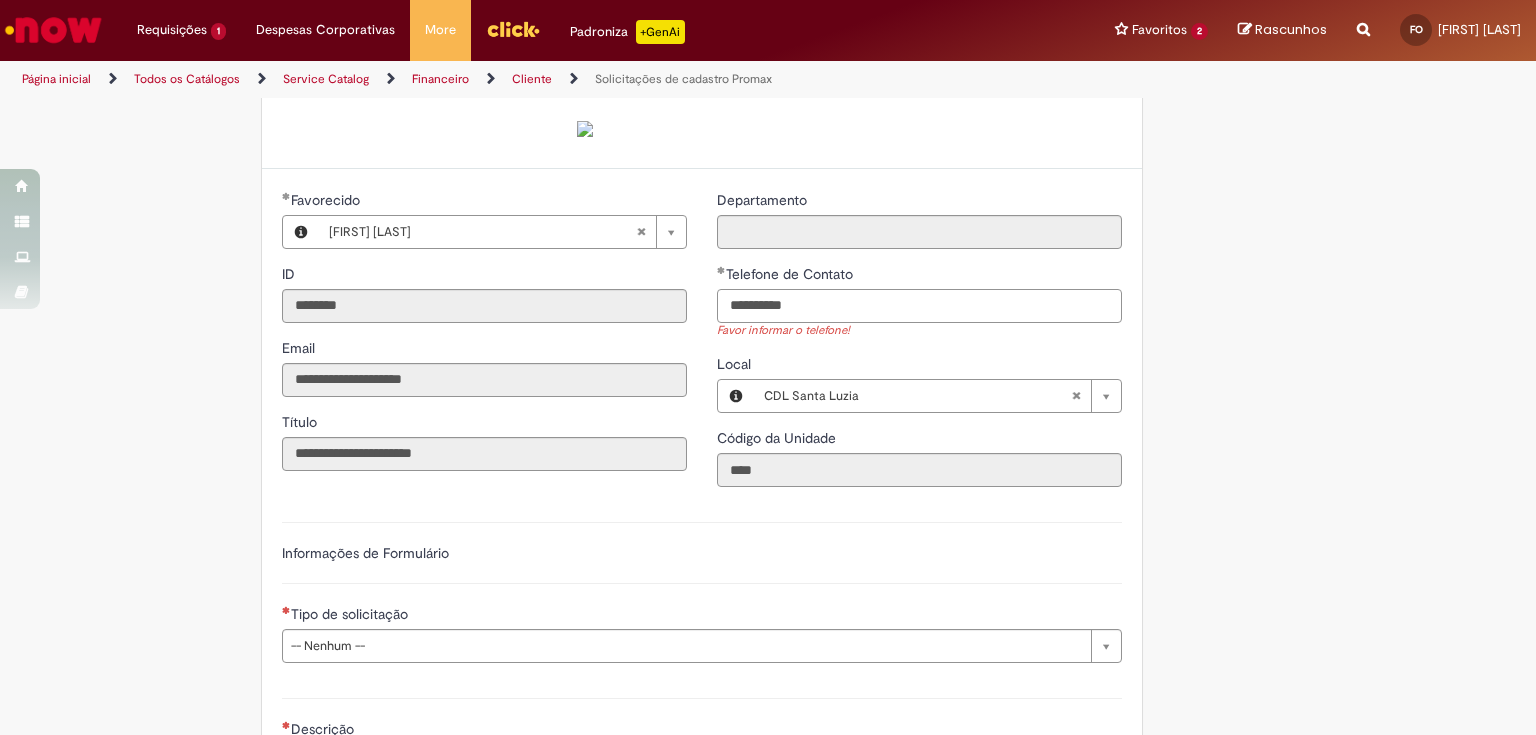 scroll, scrollTop: 720, scrollLeft: 0, axis: vertical 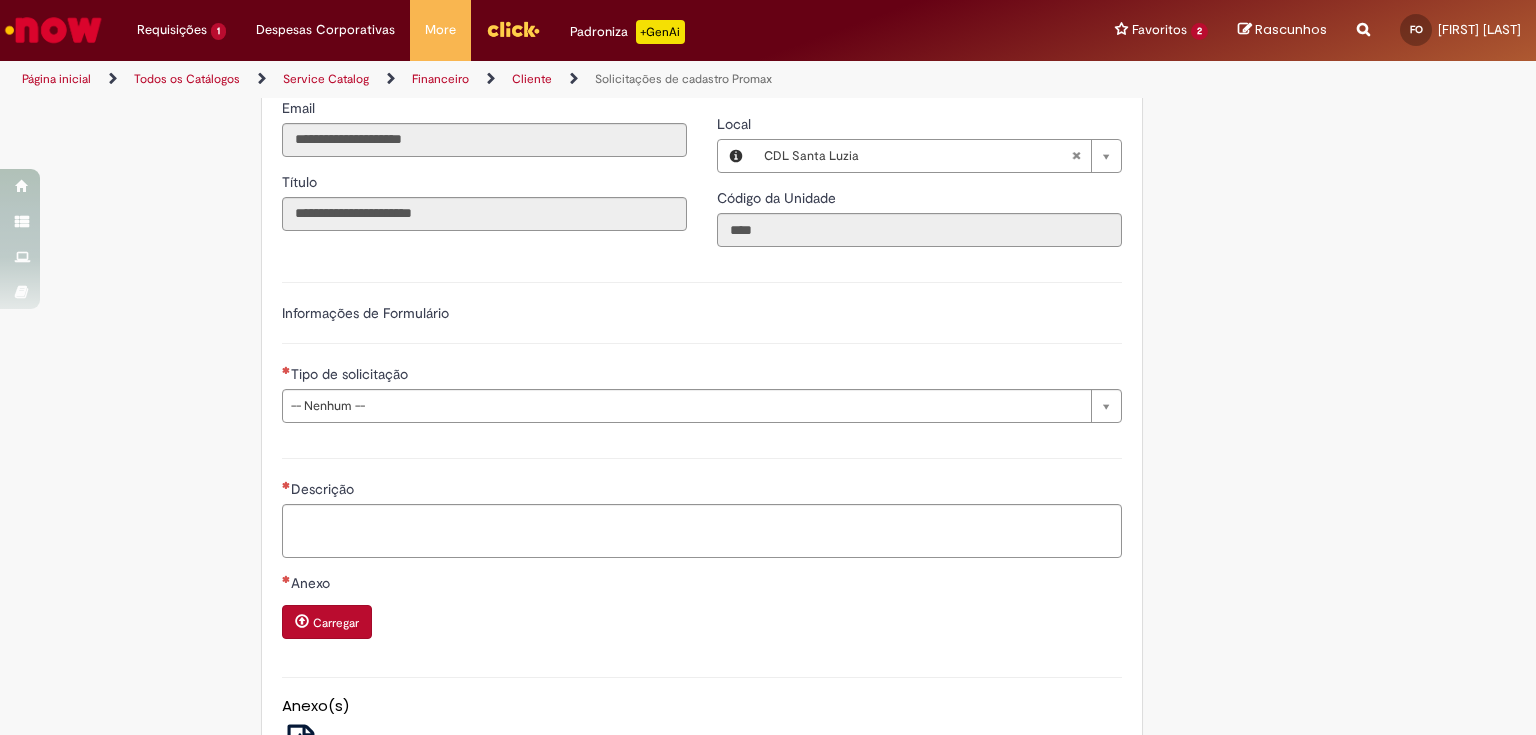 type on "**********" 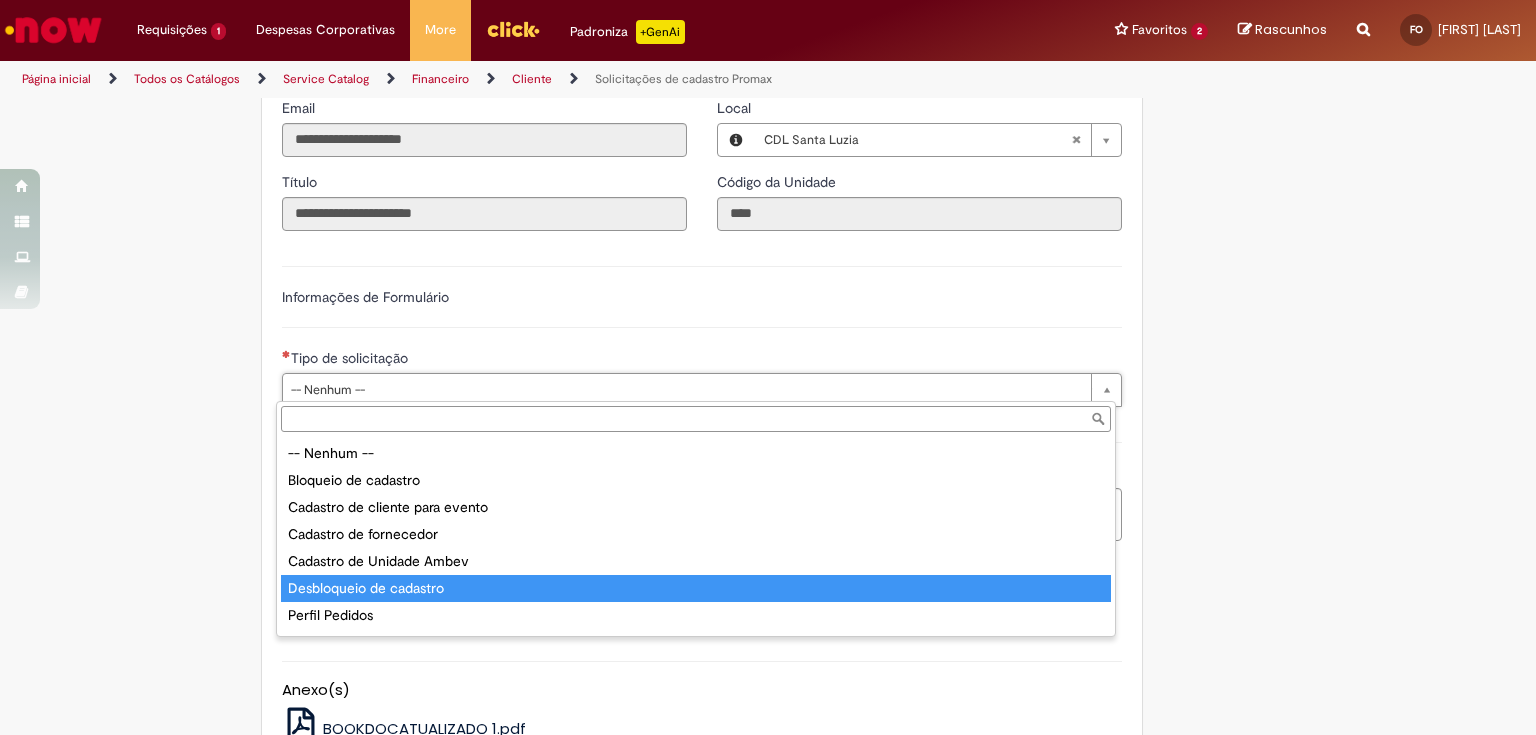 type on "**********" 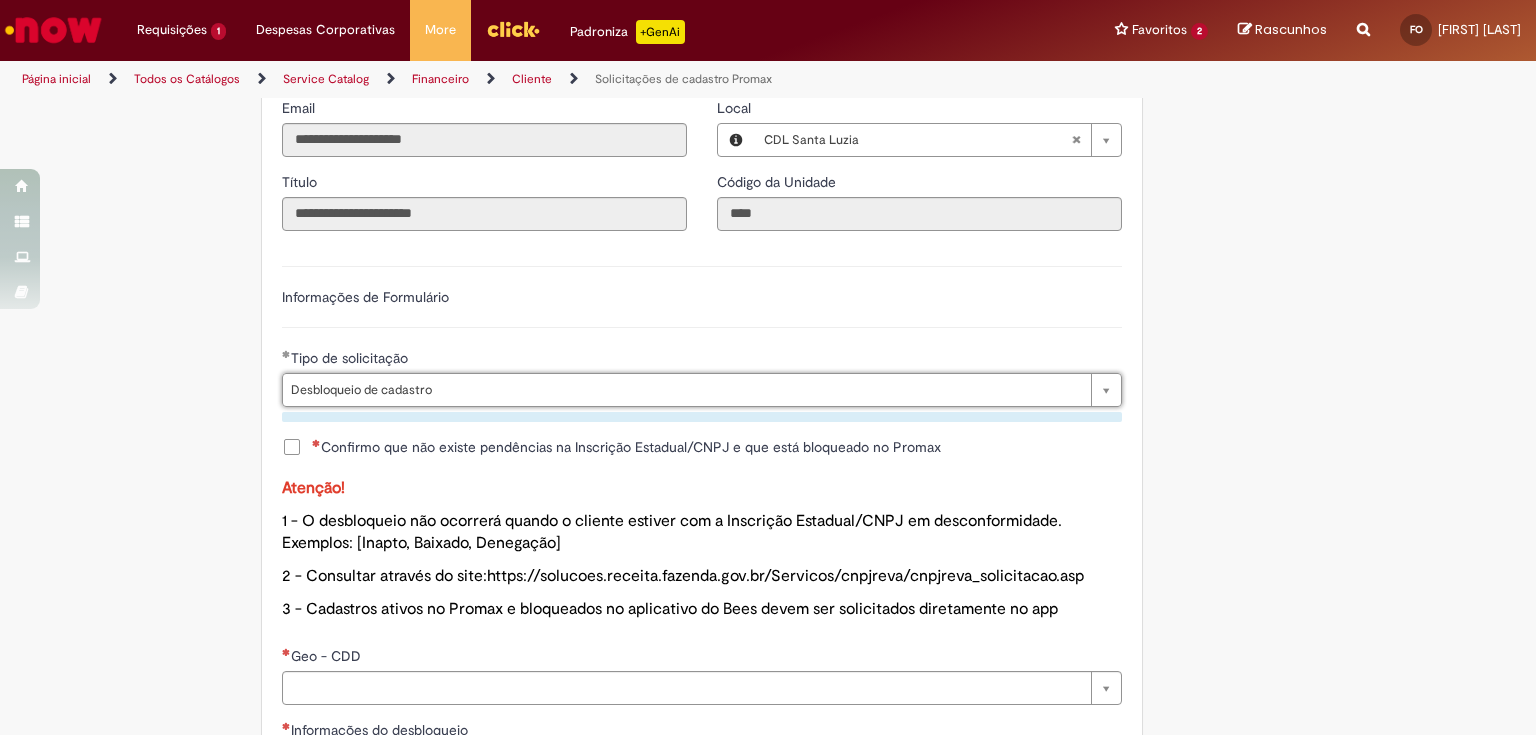 click on "Confirmo que não existe pendências na Inscrição Estadual/CNPJ e que está bloqueado no Promax" at bounding box center (626, 447) 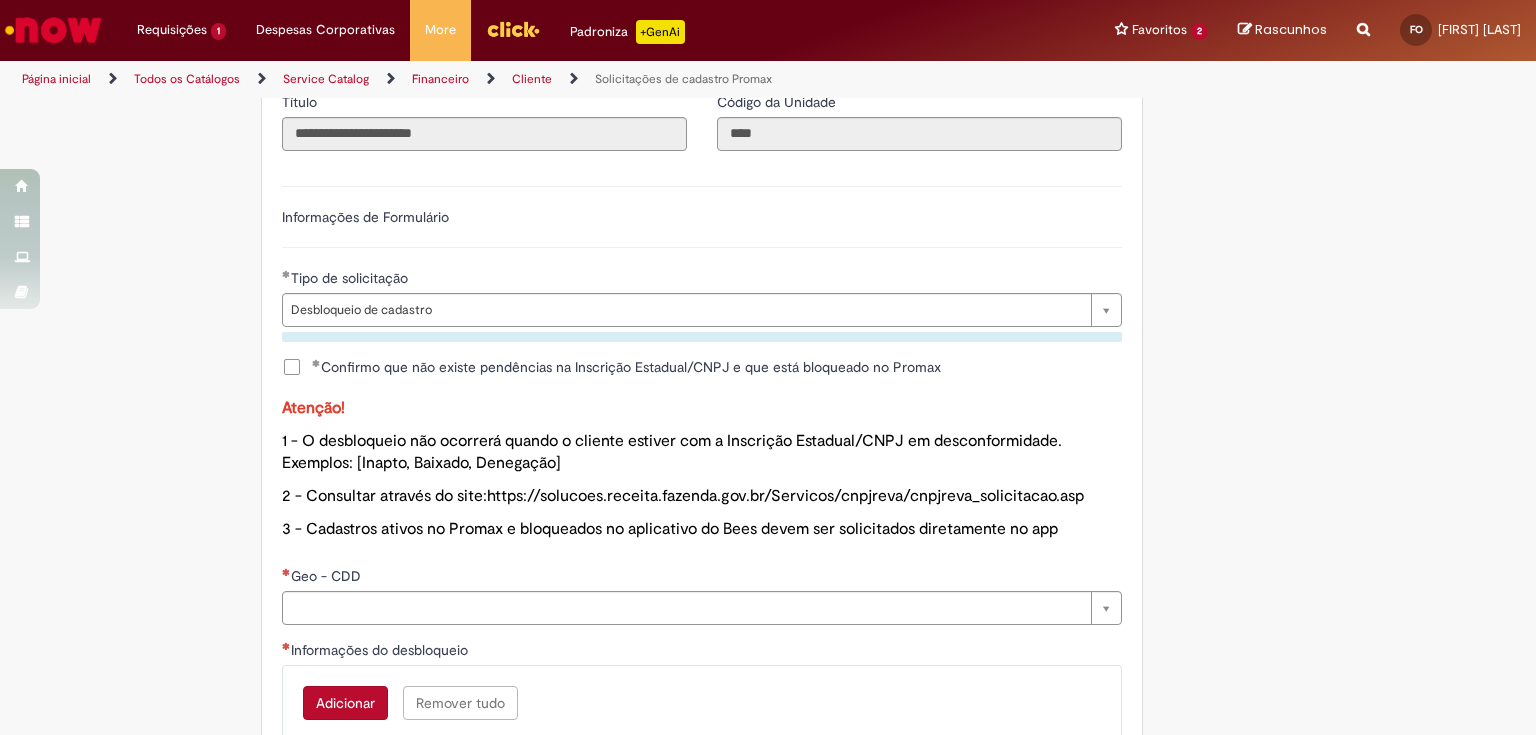 scroll, scrollTop: 880, scrollLeft: 0, axis: vertical 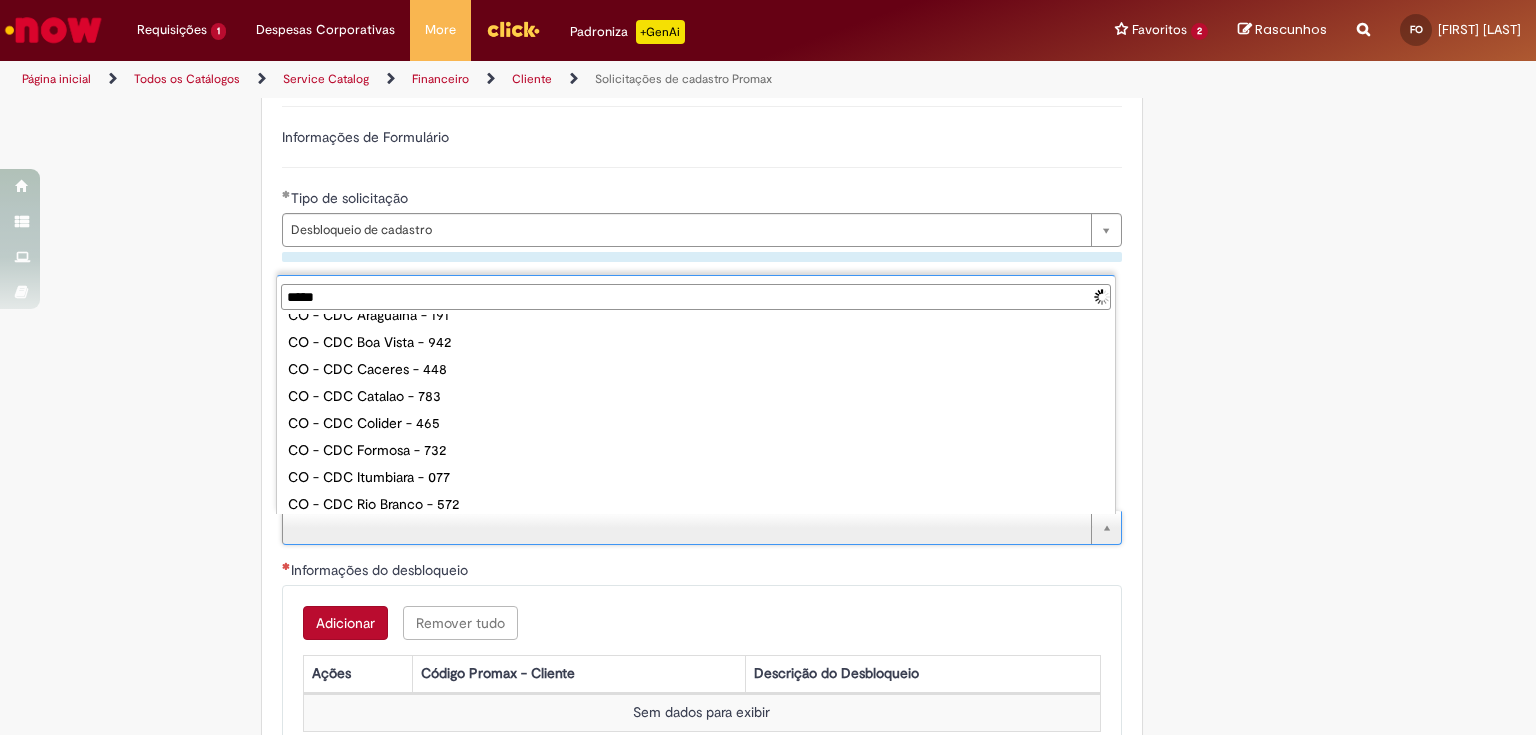type on "*****" 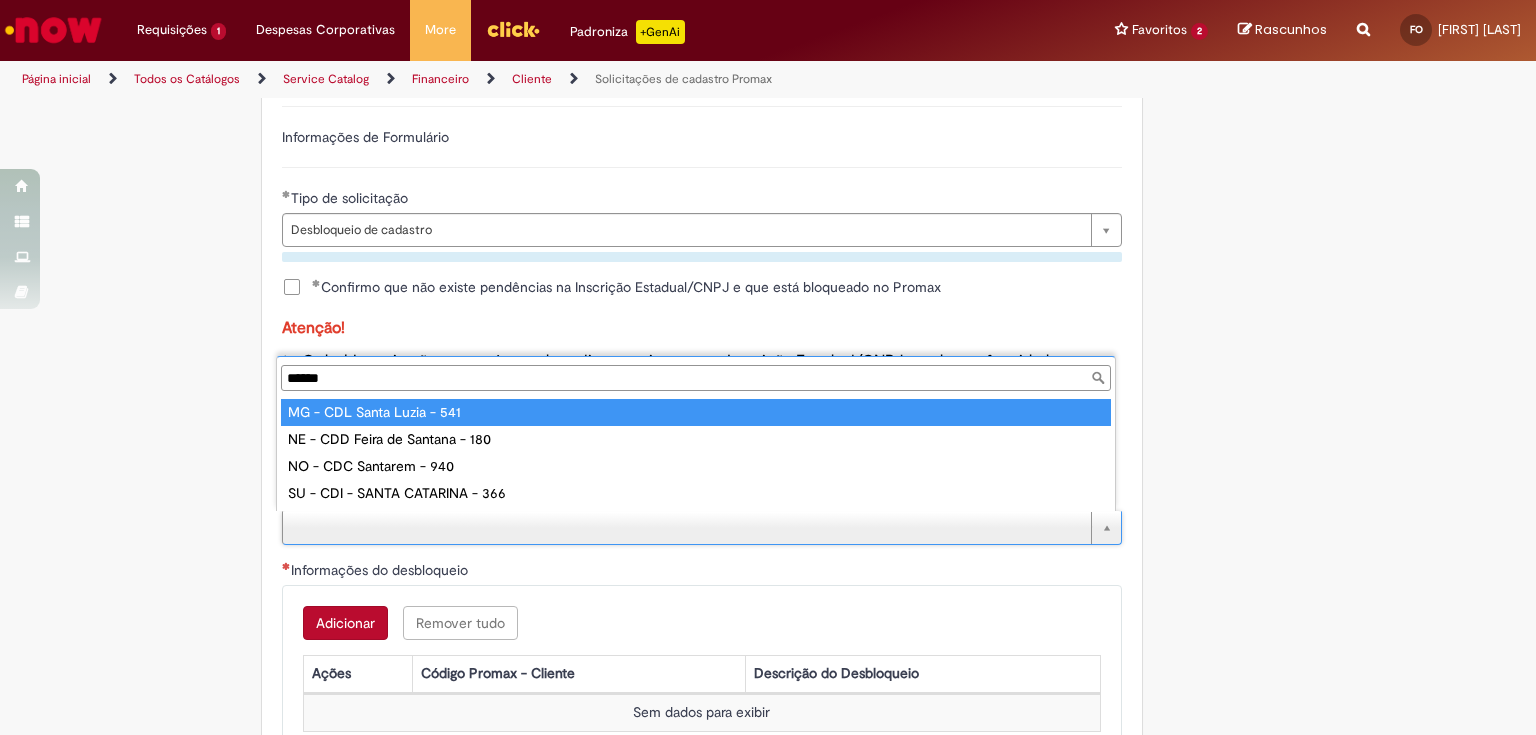 scroll, scrollTop: 0, scrollLeft: 0, axis: both 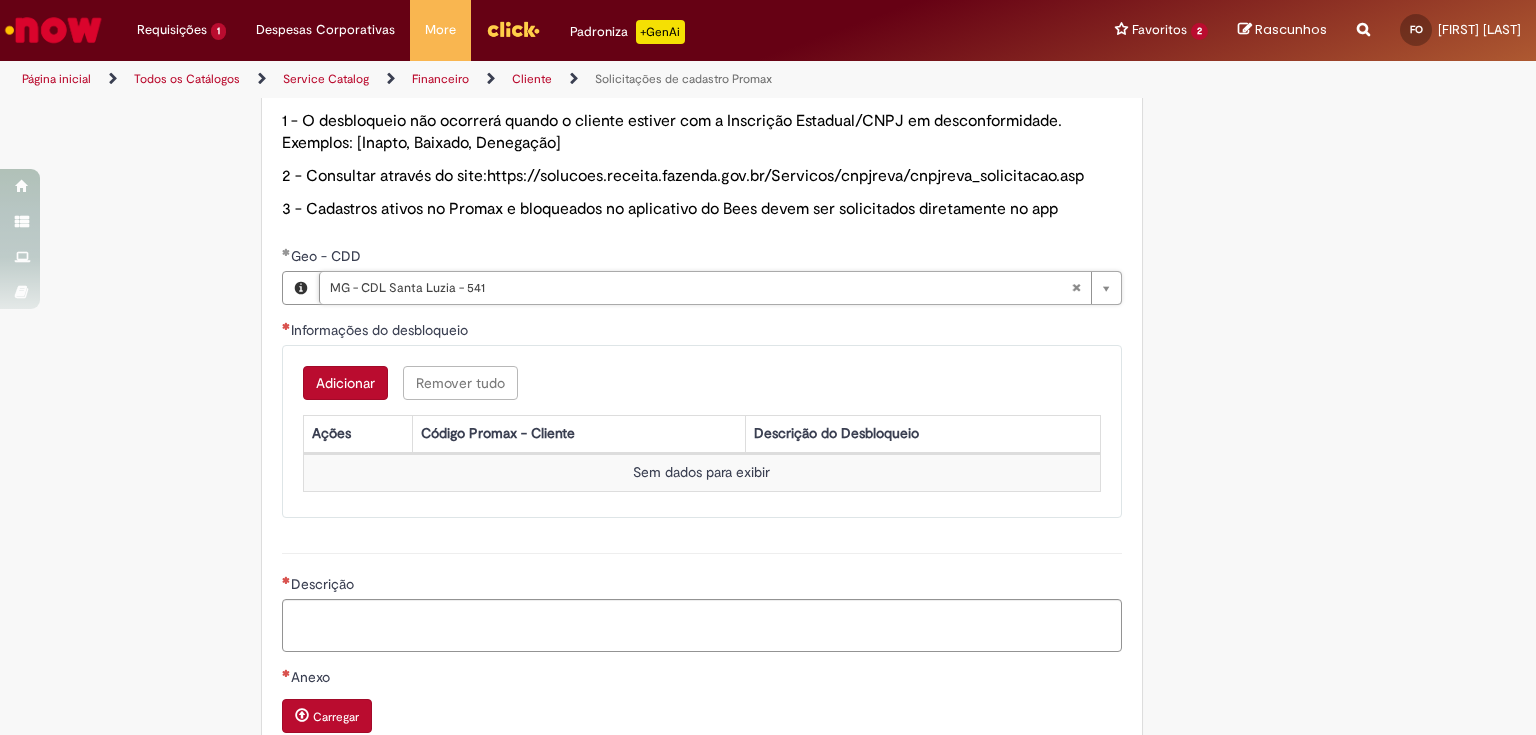 click on "Adicionar" at bounding box center (345, 383) 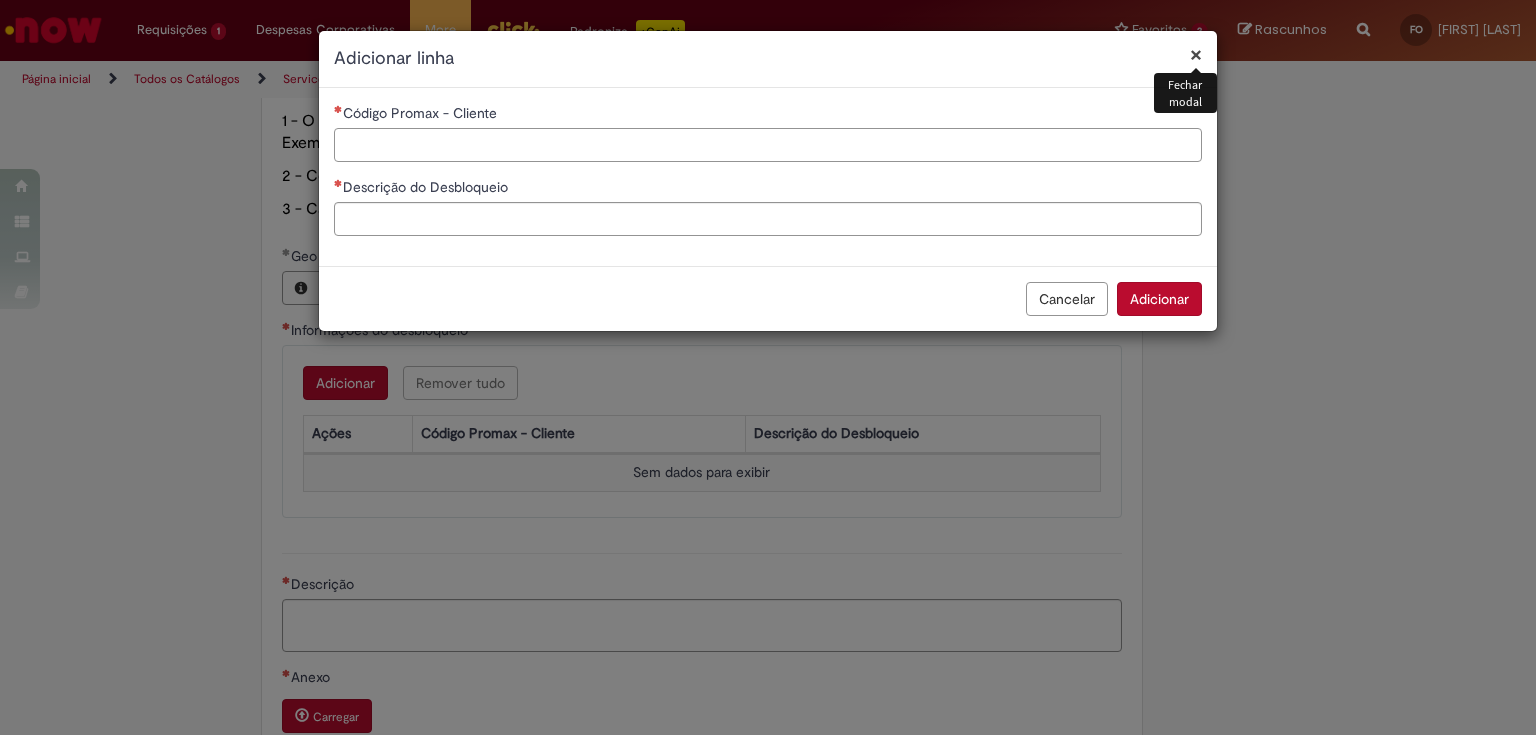 click on "Código Promax - Cliente" at bounding box center [768, 145] 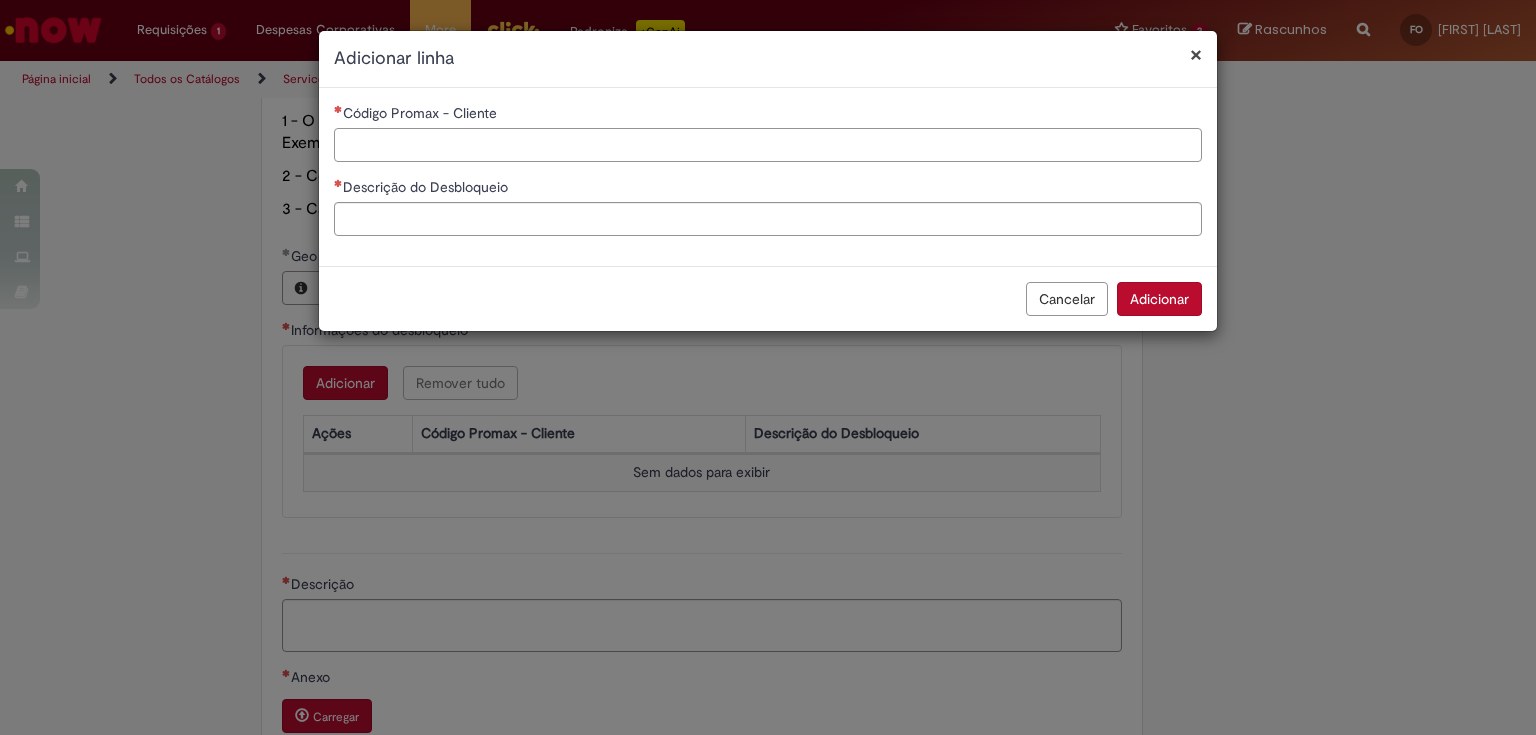 click on "Código Promax - Cliente" at bounding box center (768, 145) 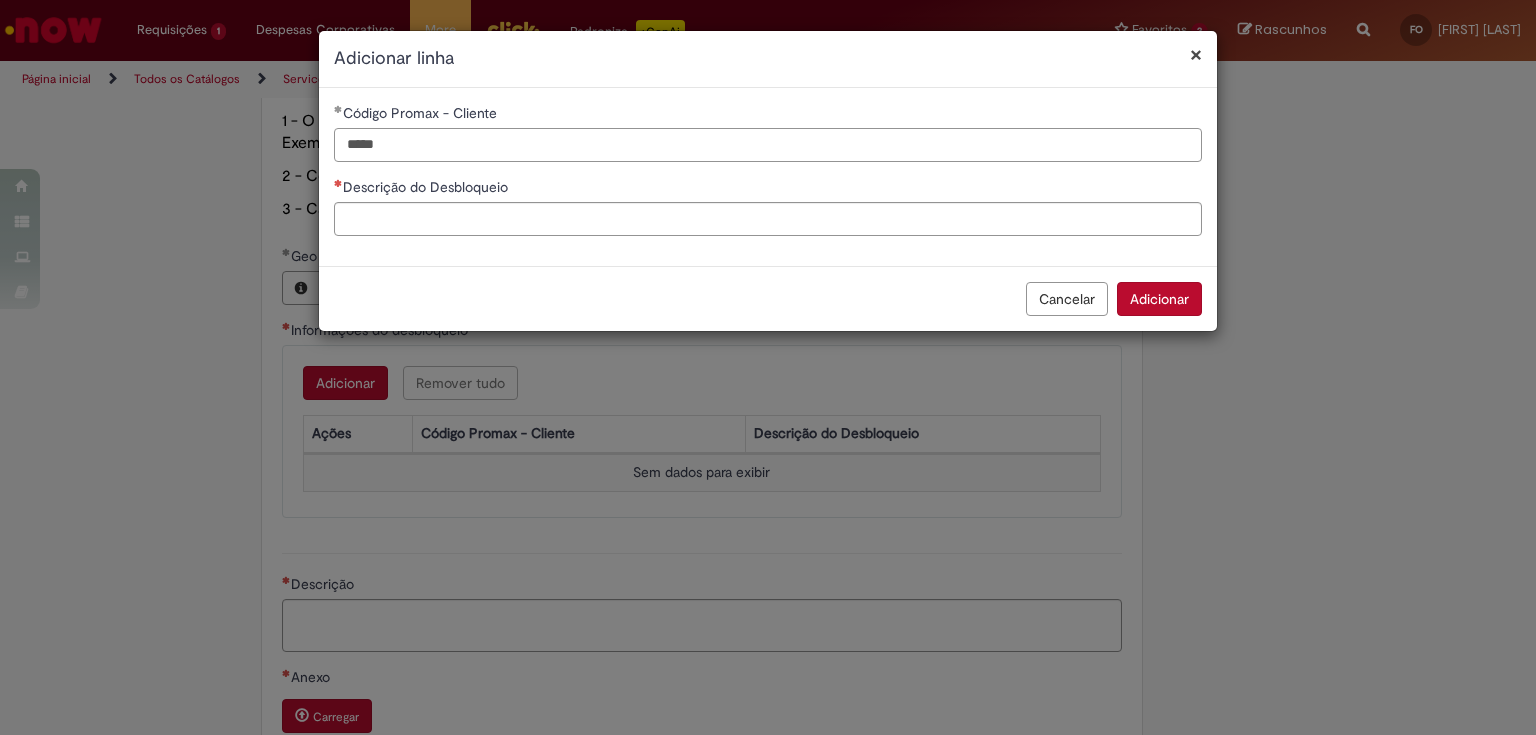 type on "*****" 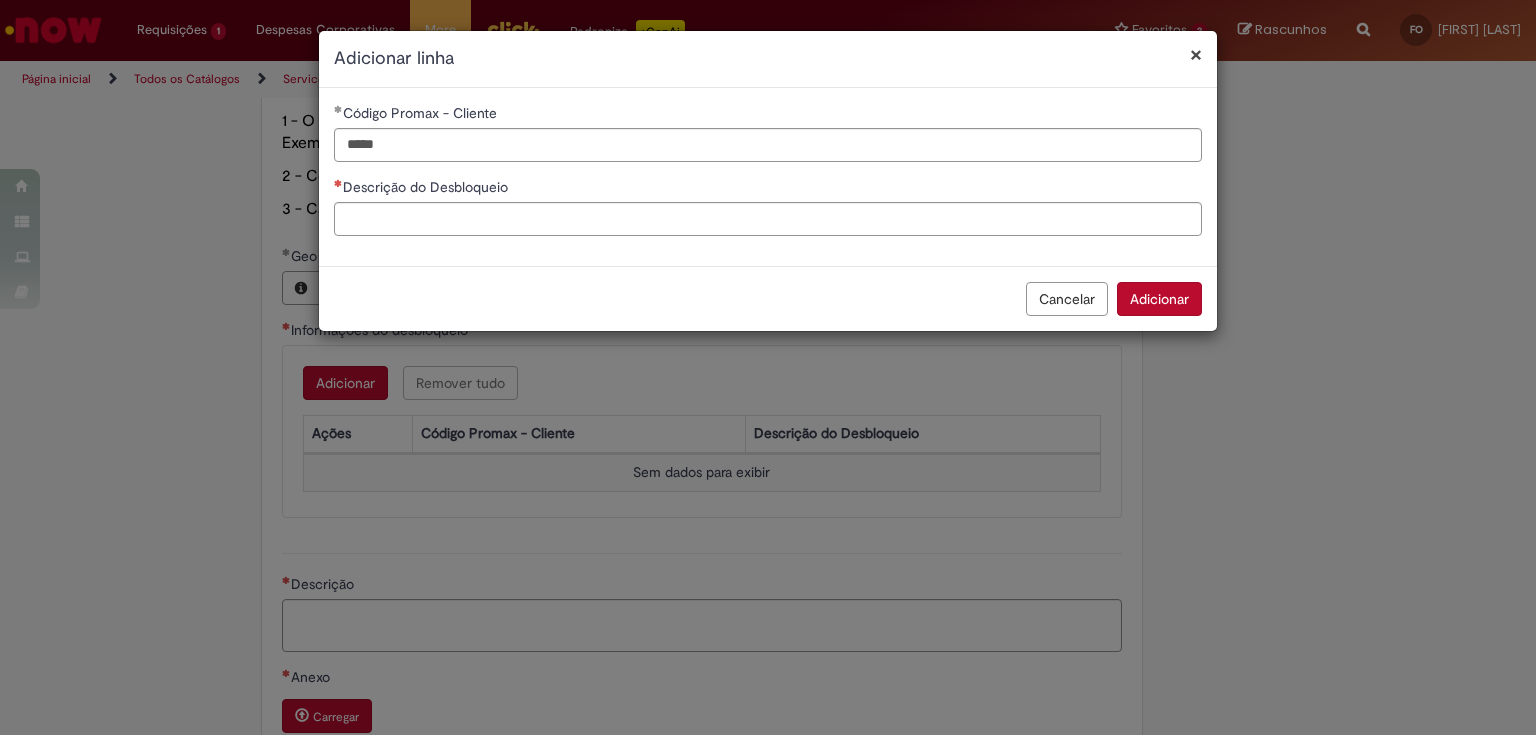 click on "Código Promax - Cliente ***** Descrição do Desbloqueio" at bounding box center (768, 177) 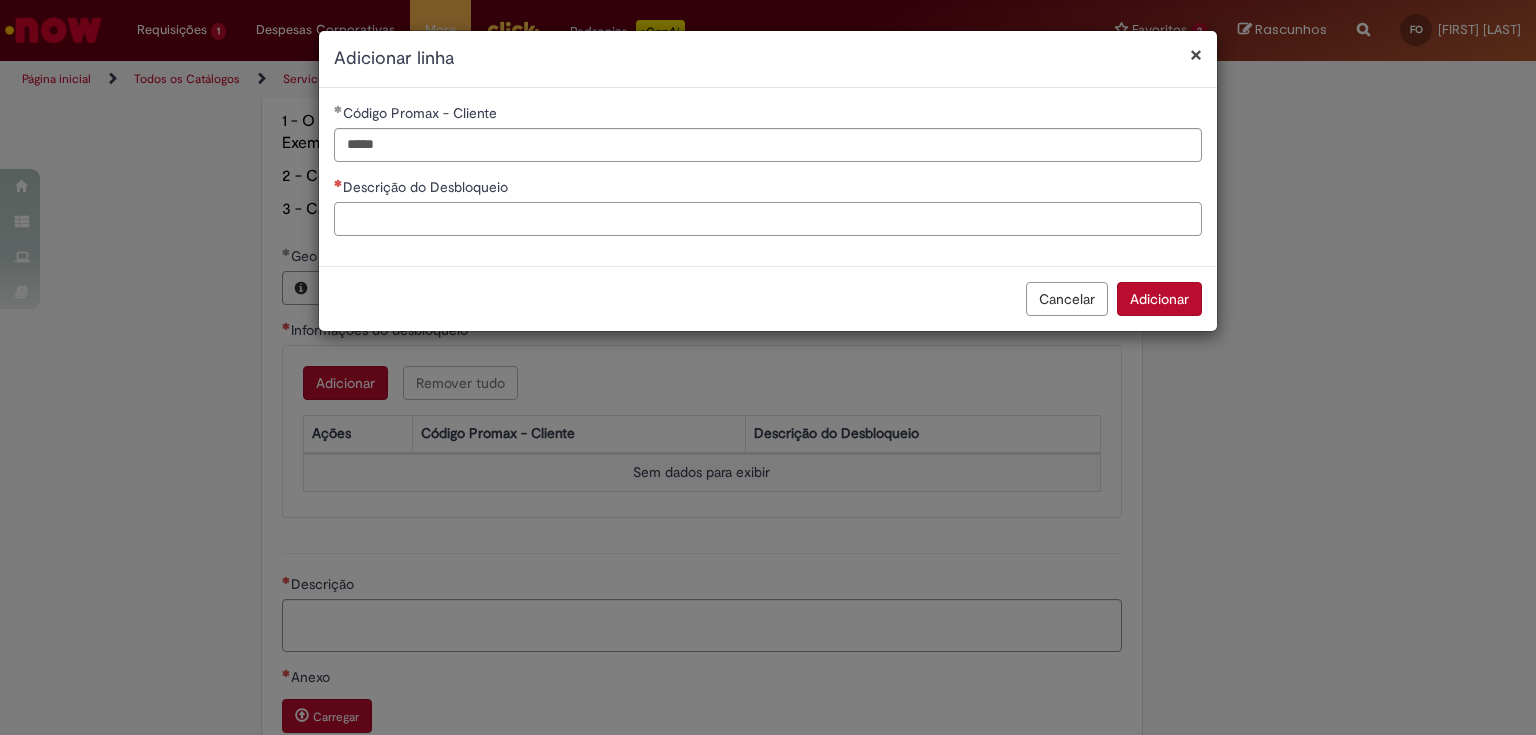 click on "Descrição do Desbloqueio" at bounding box center [768, 219] 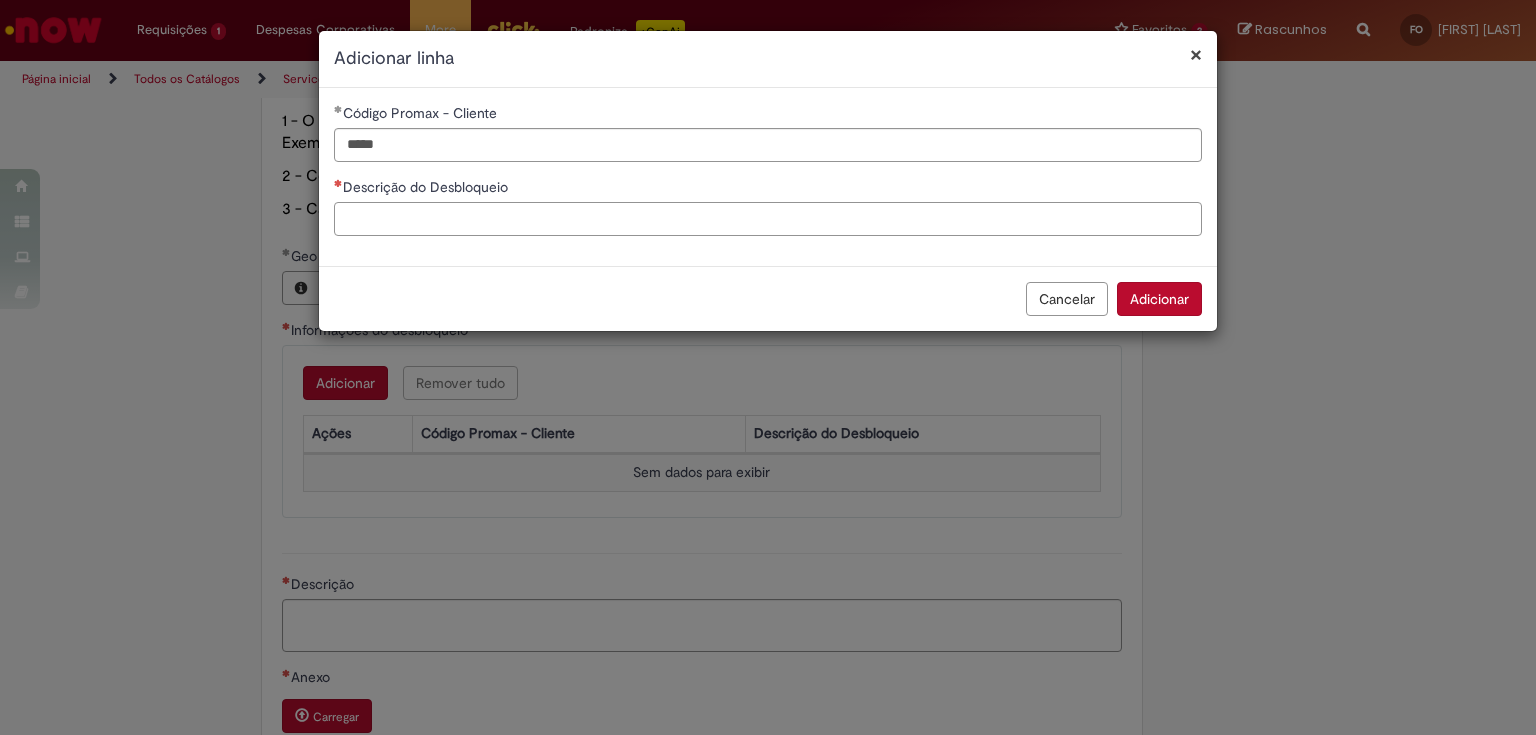 type on "*" 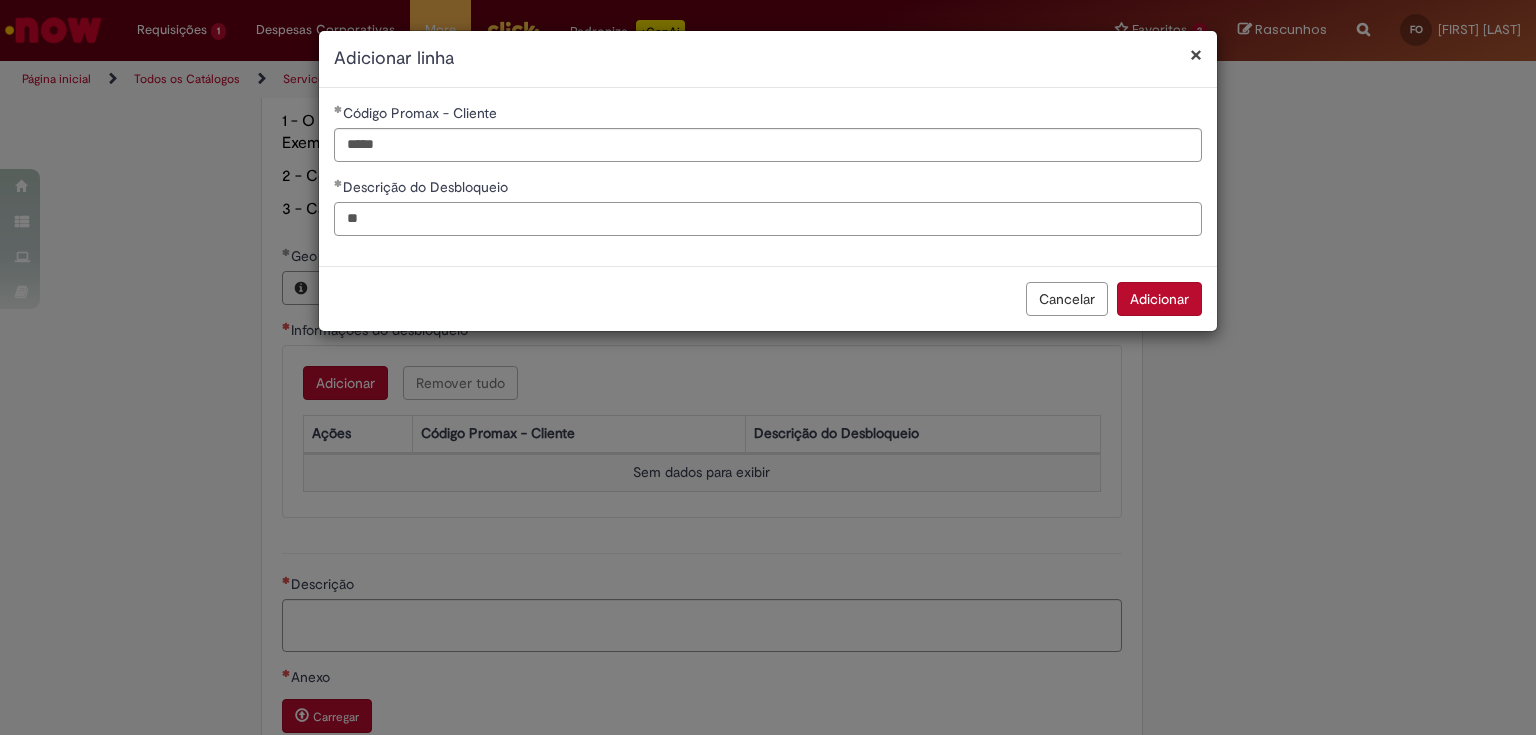 type on "*" 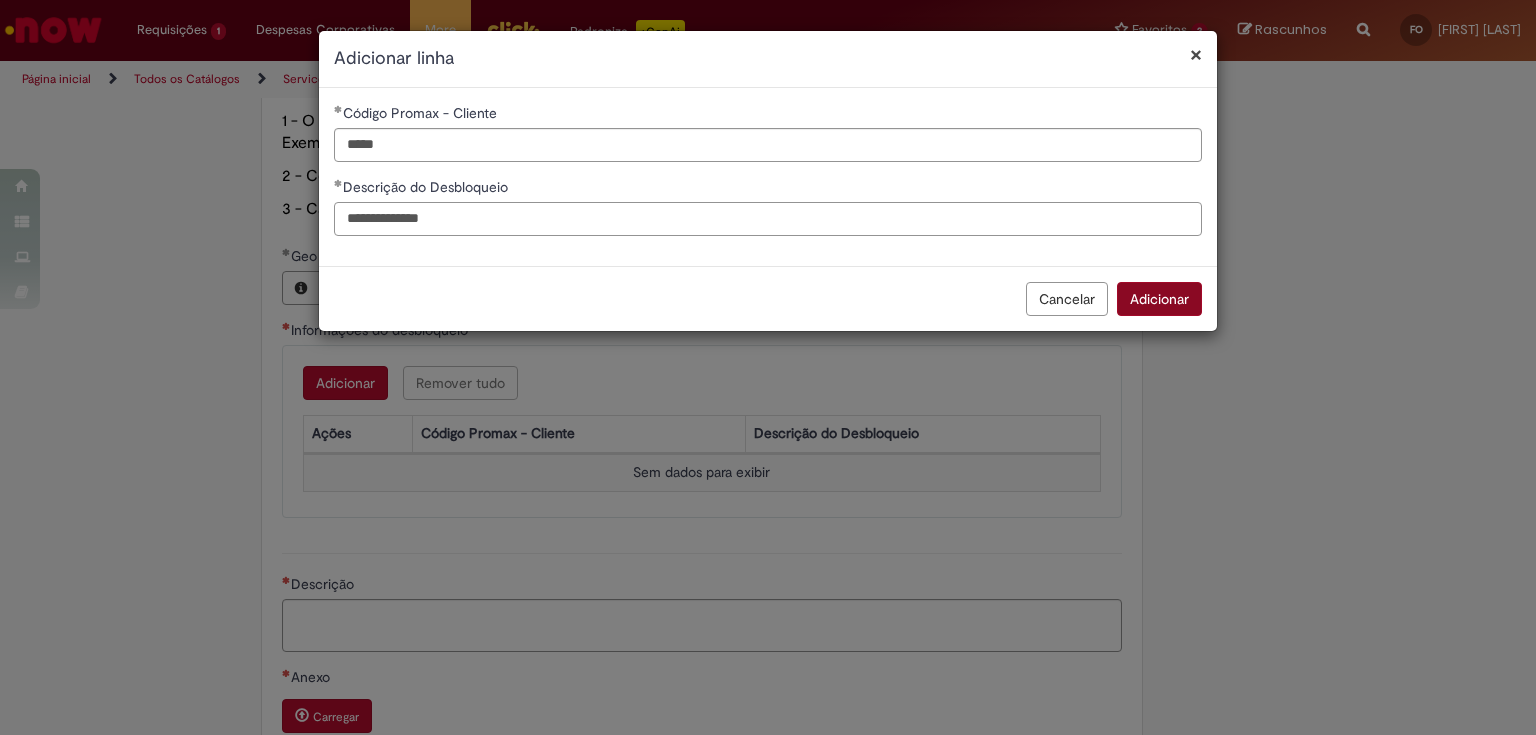 type on "**********" 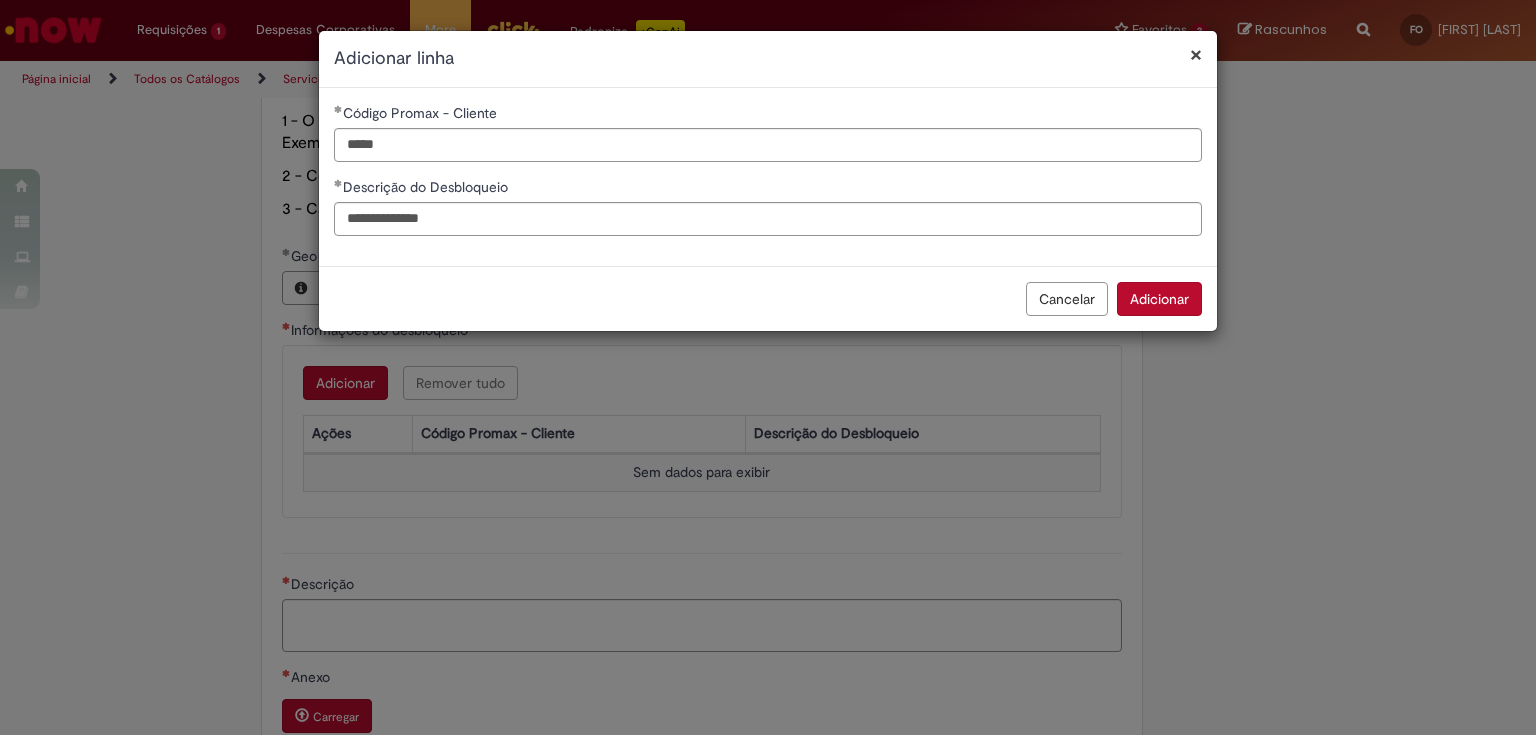 click on "Adicionar" at bounding box center [1159, 299] 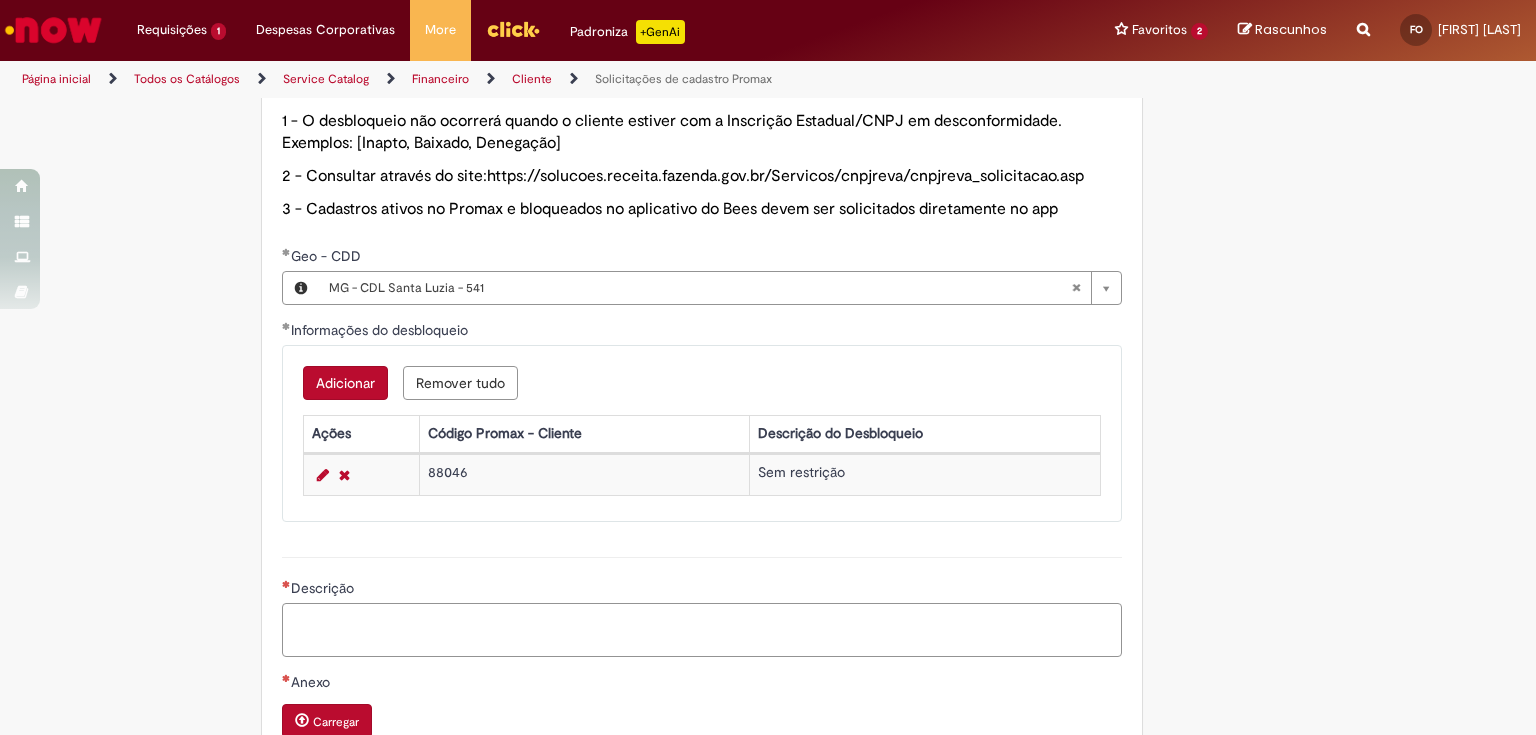 click on "Descrição" at bounding box center [702, 630] 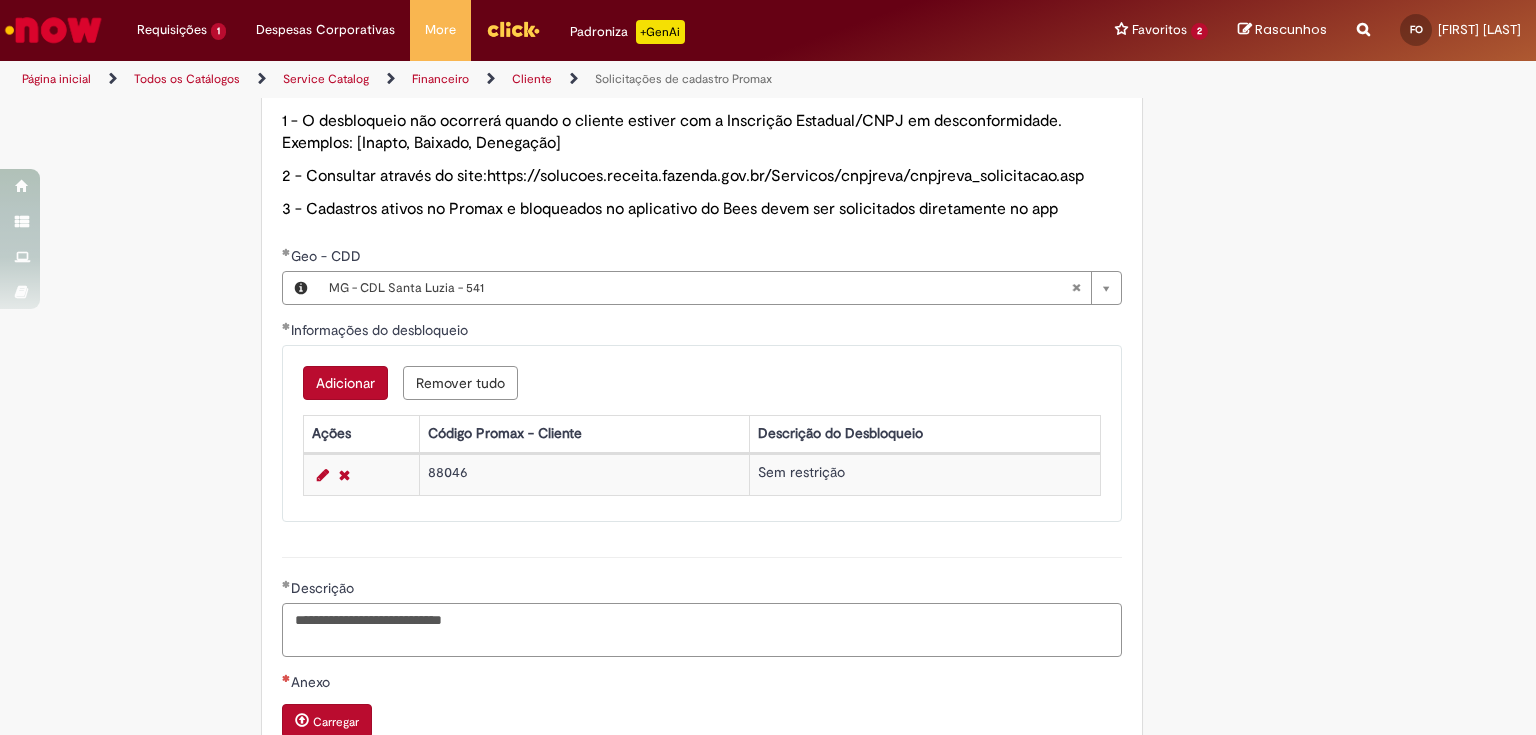 paste on "******" 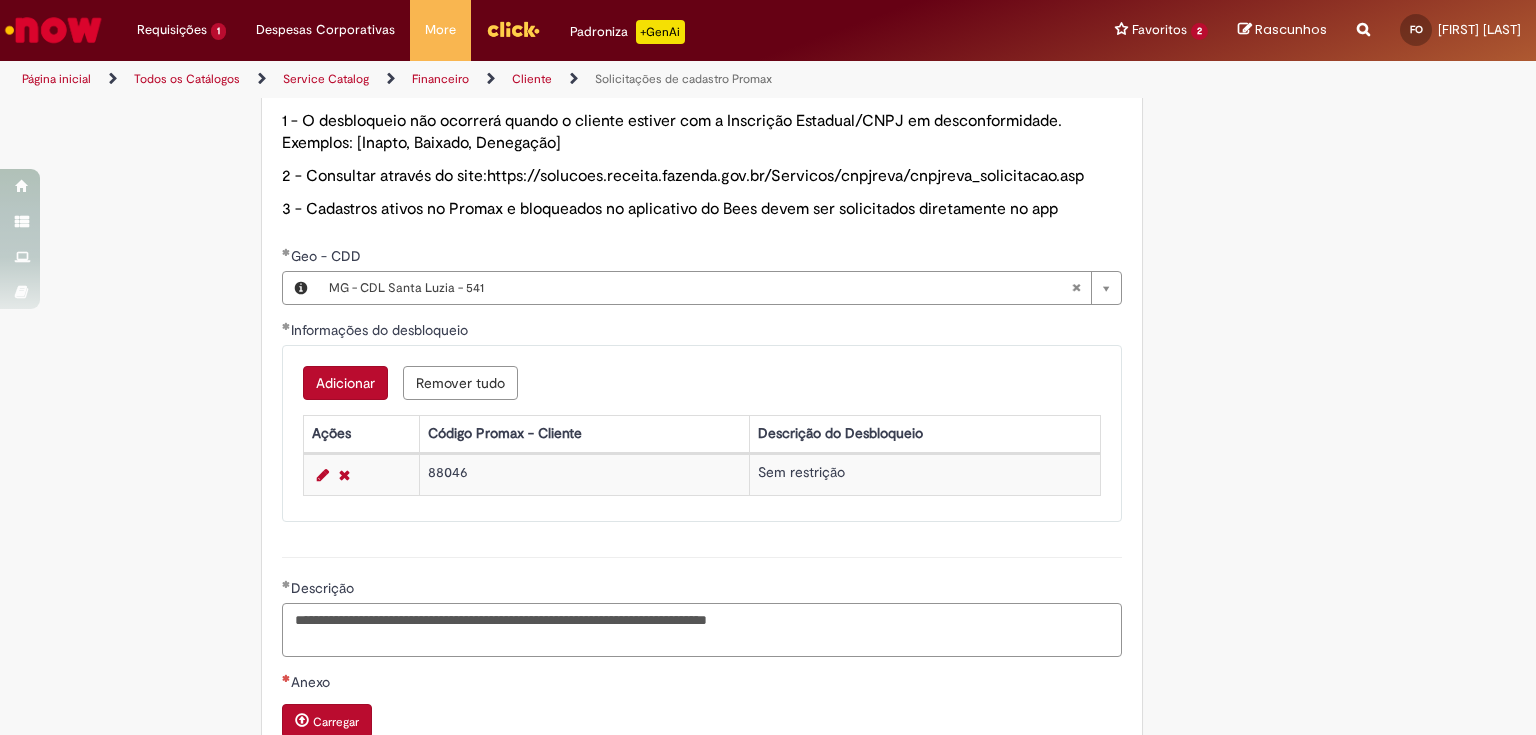 scroll, scrollTop: 1401, scrollLeft: 0, axis: vertical 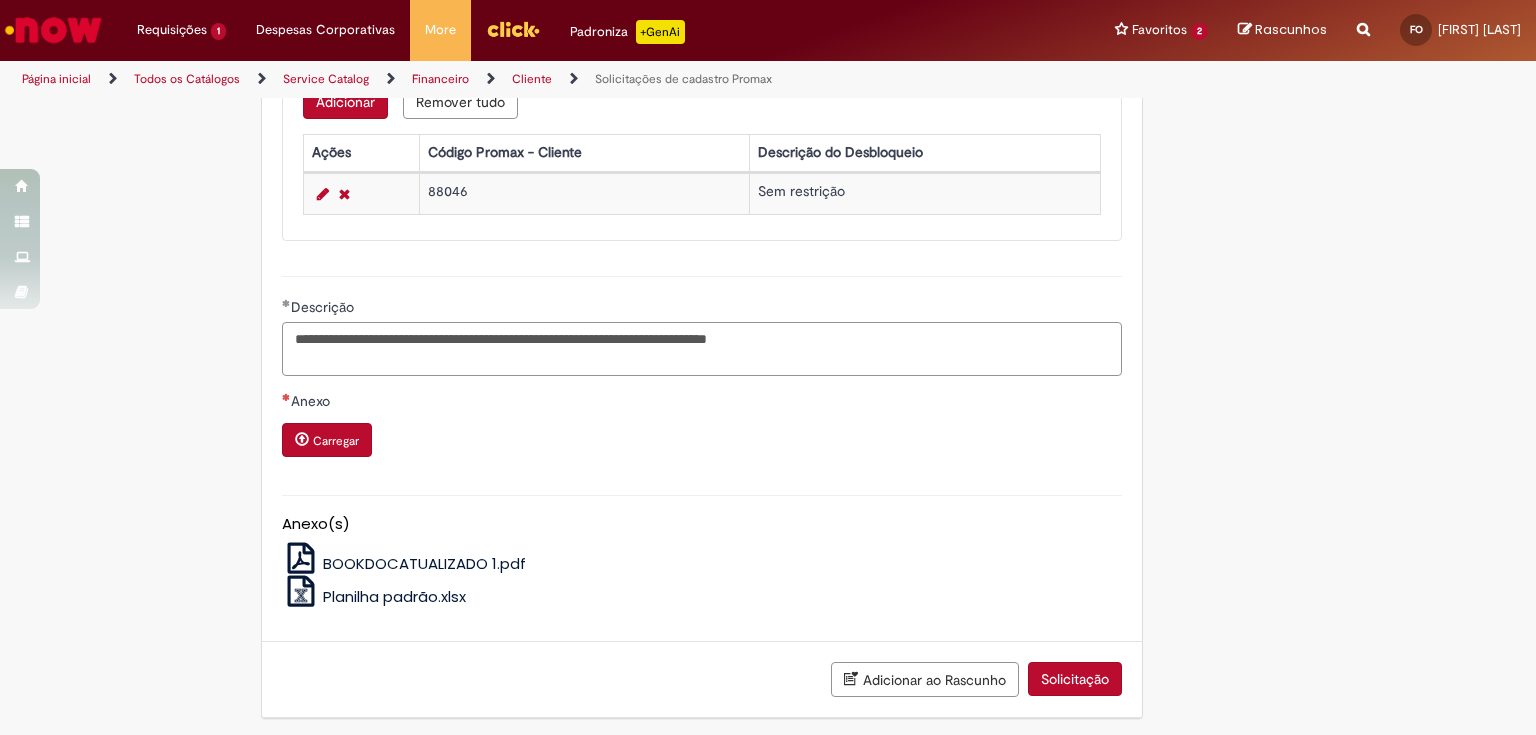 type on "**********" 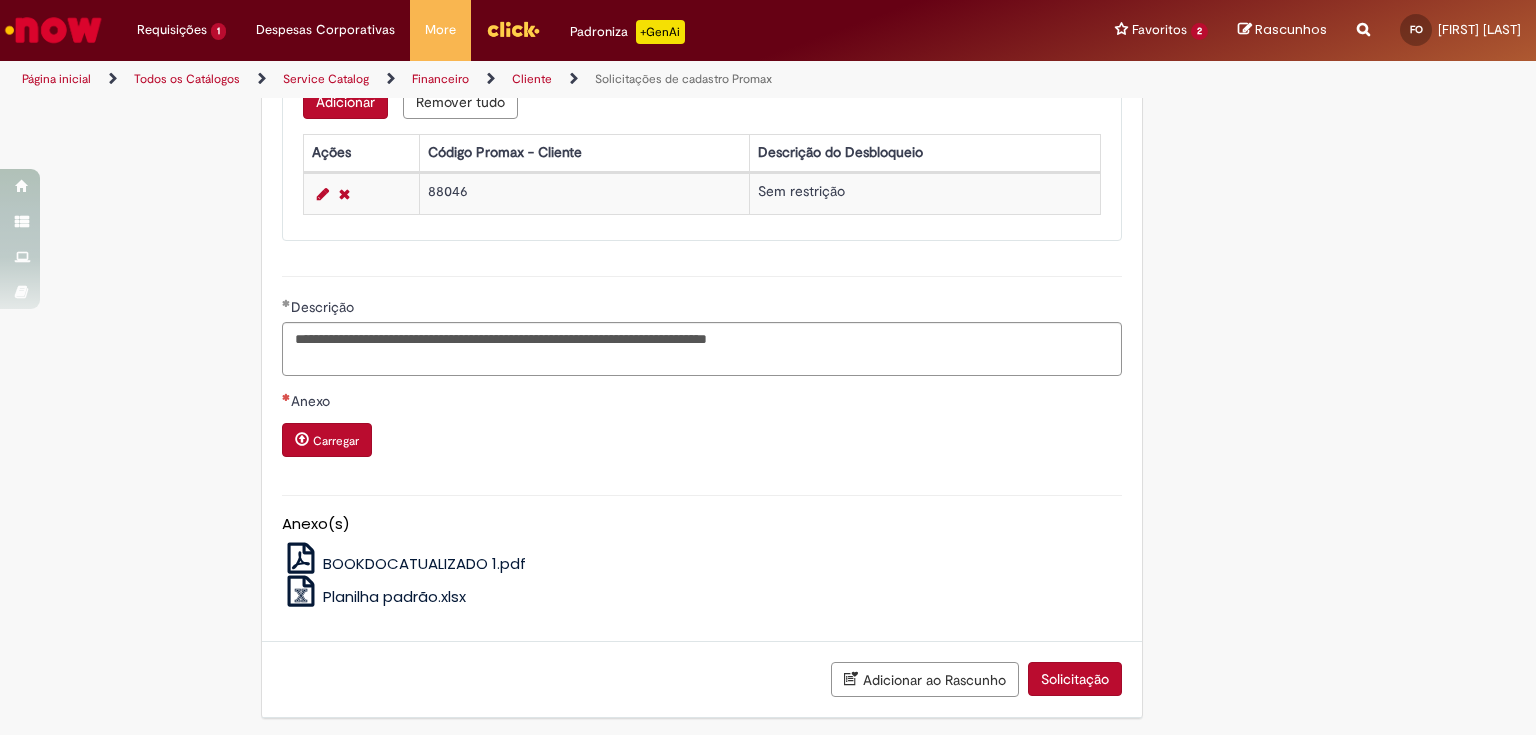 click on "Planilha padrão.xlsx" at bounding box center [702, 591] 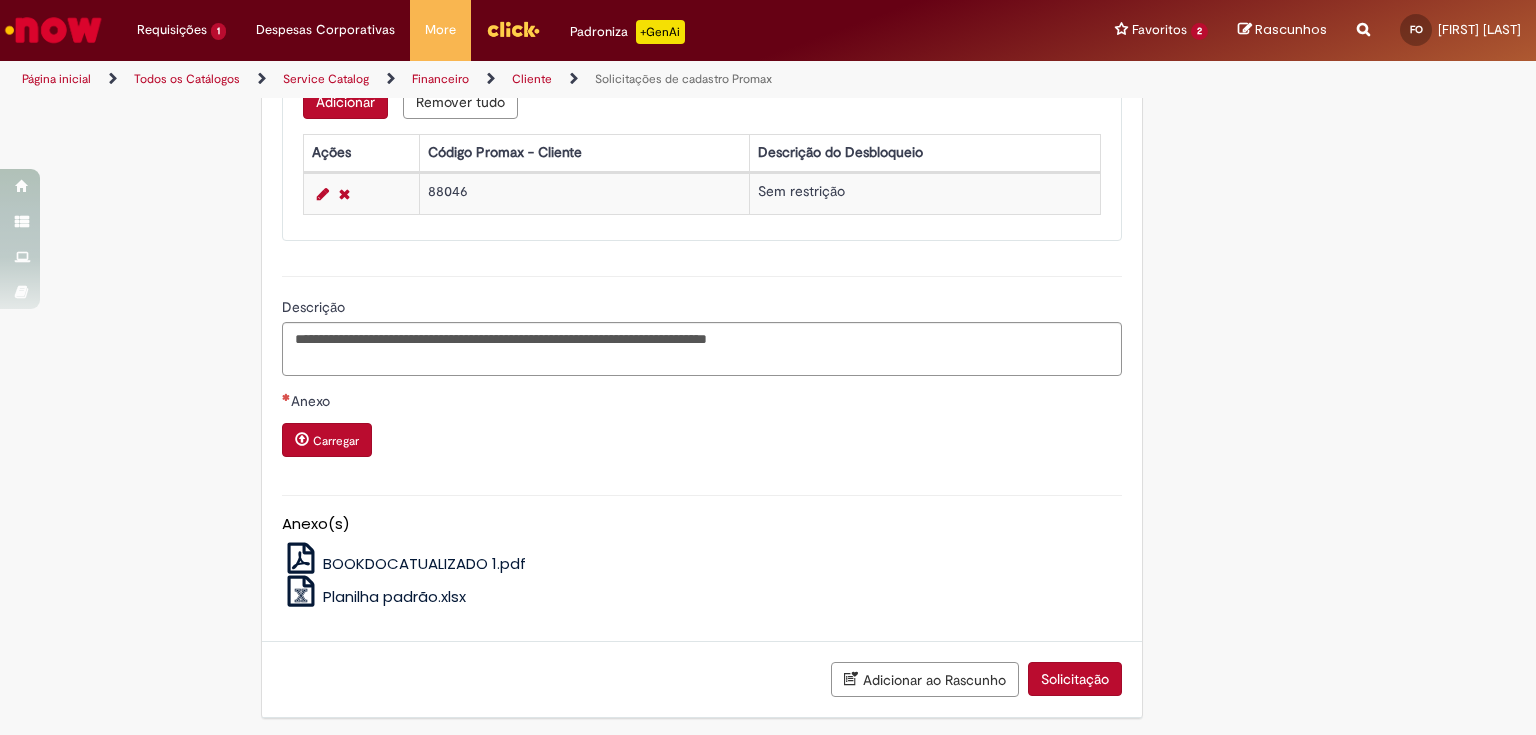 click on "Planilha padrão.xlsx" at bounding box center (394, 596) 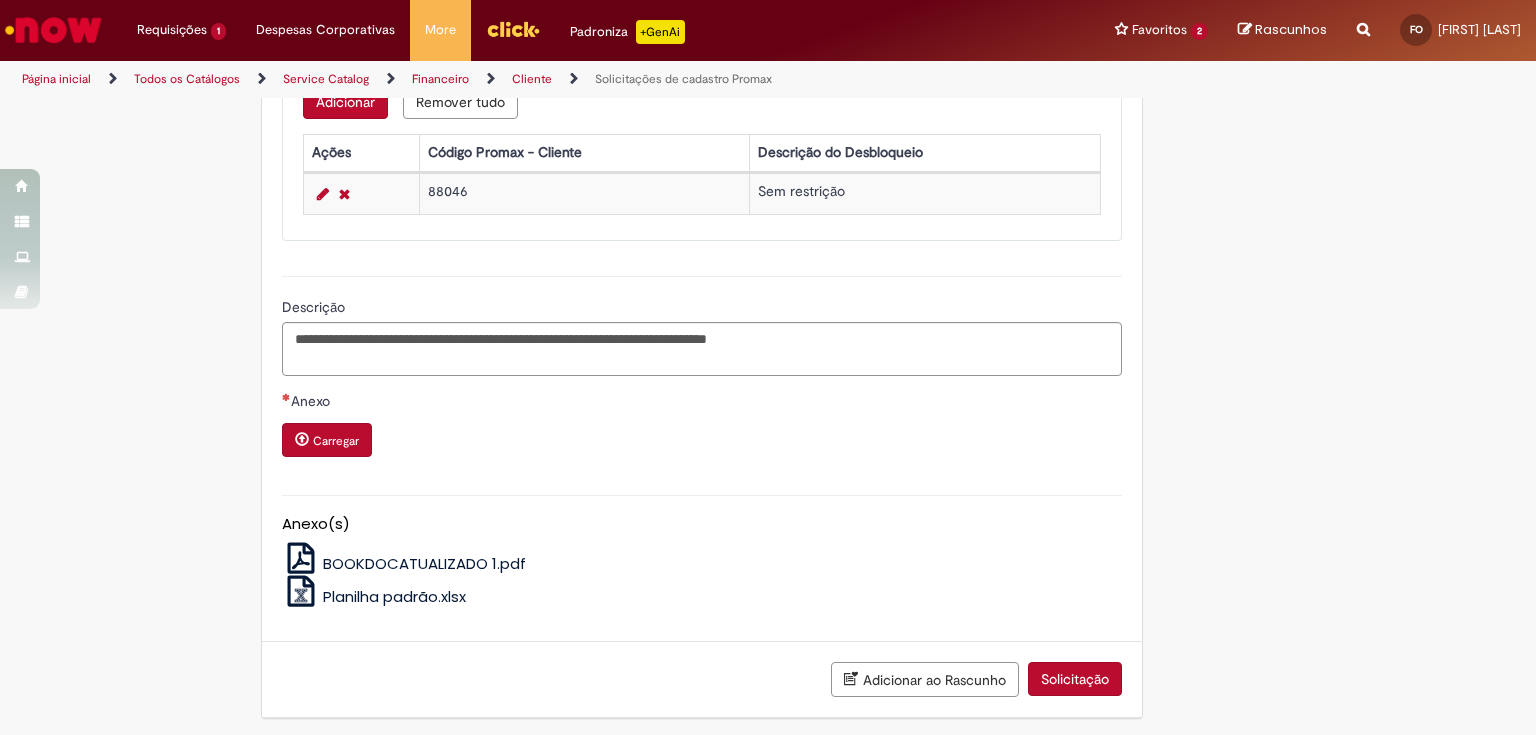 click on "Carregar" at bounding box center [336, 441] 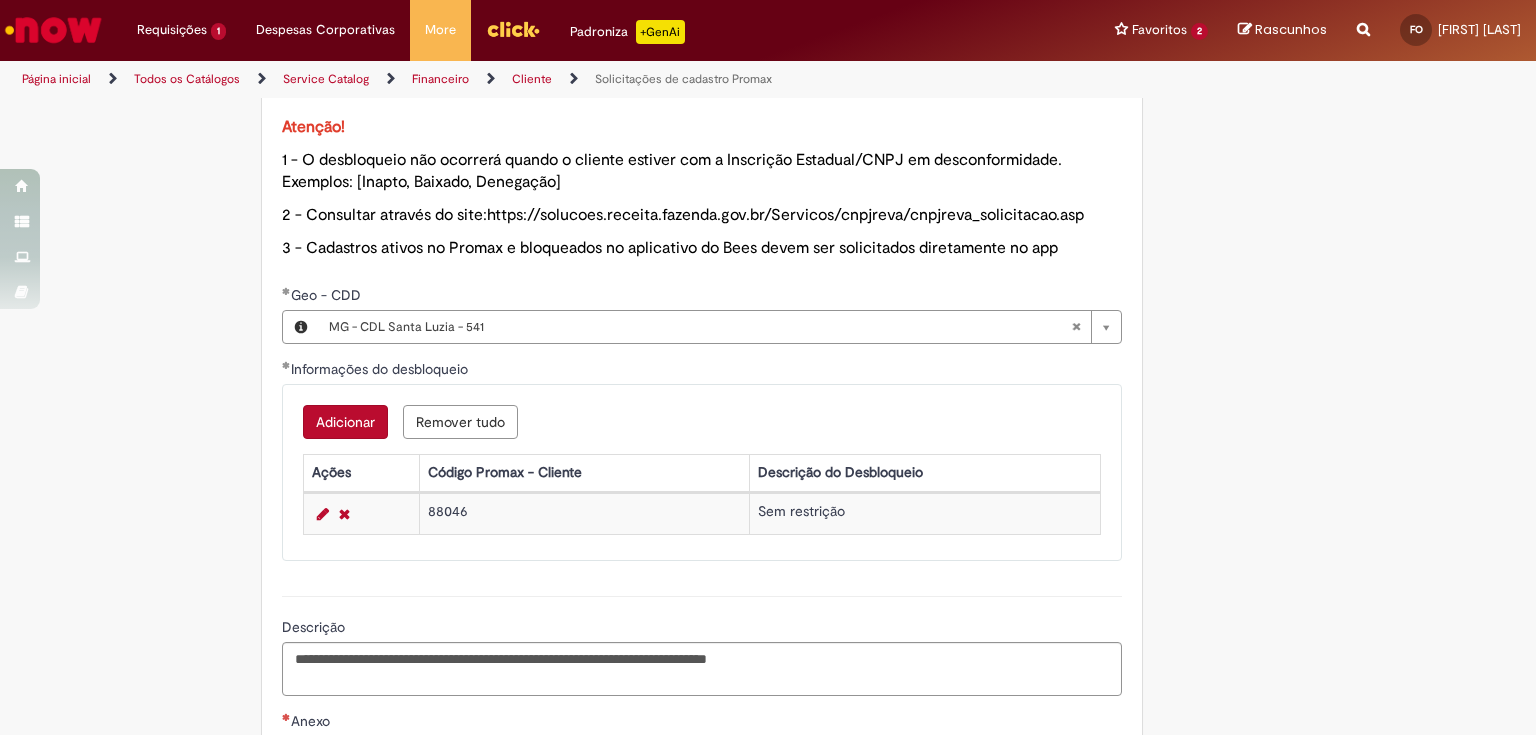 scroll, scrollTop: 1001, scrollLeft: 0, axis: vertical 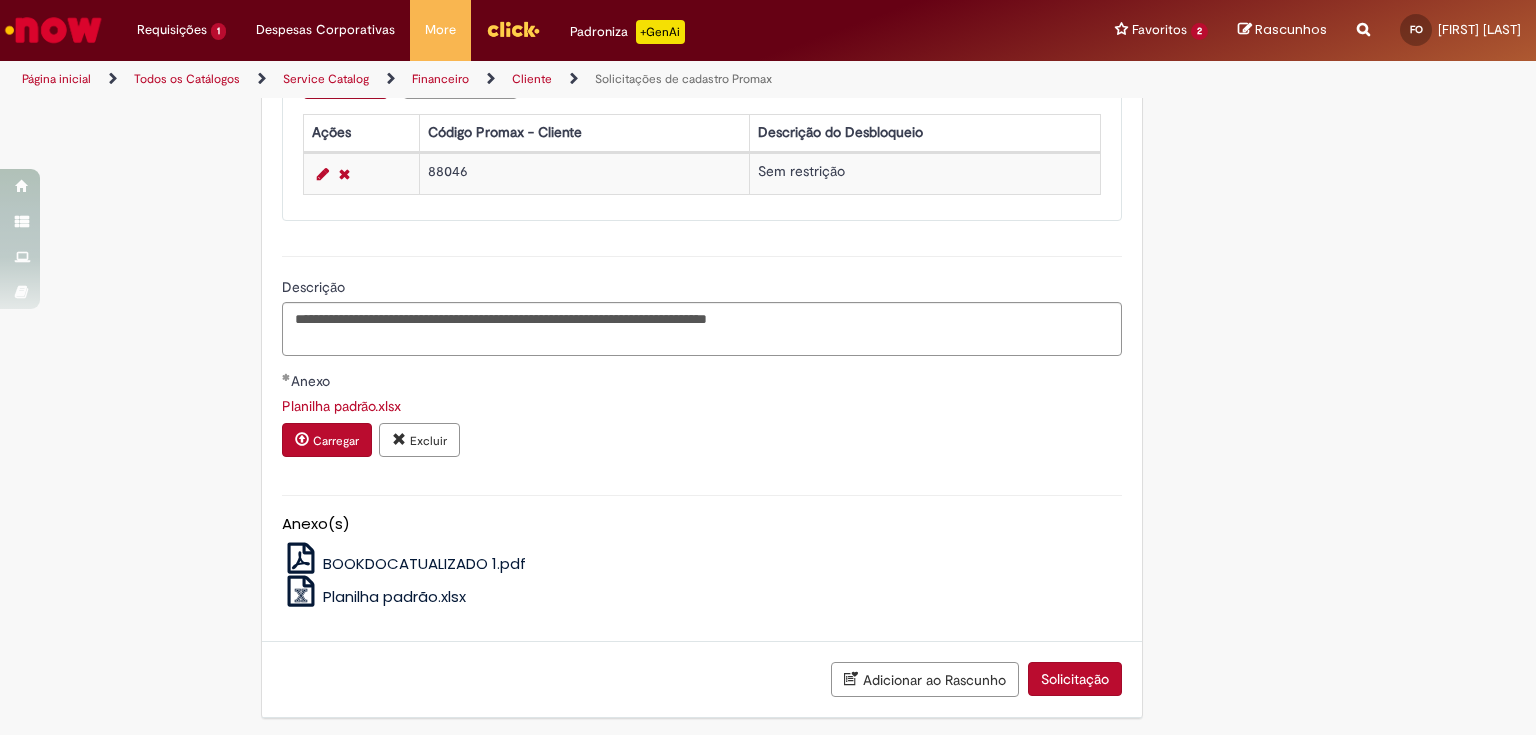 click on "Solicitação" at bounding box center [1075, 679] 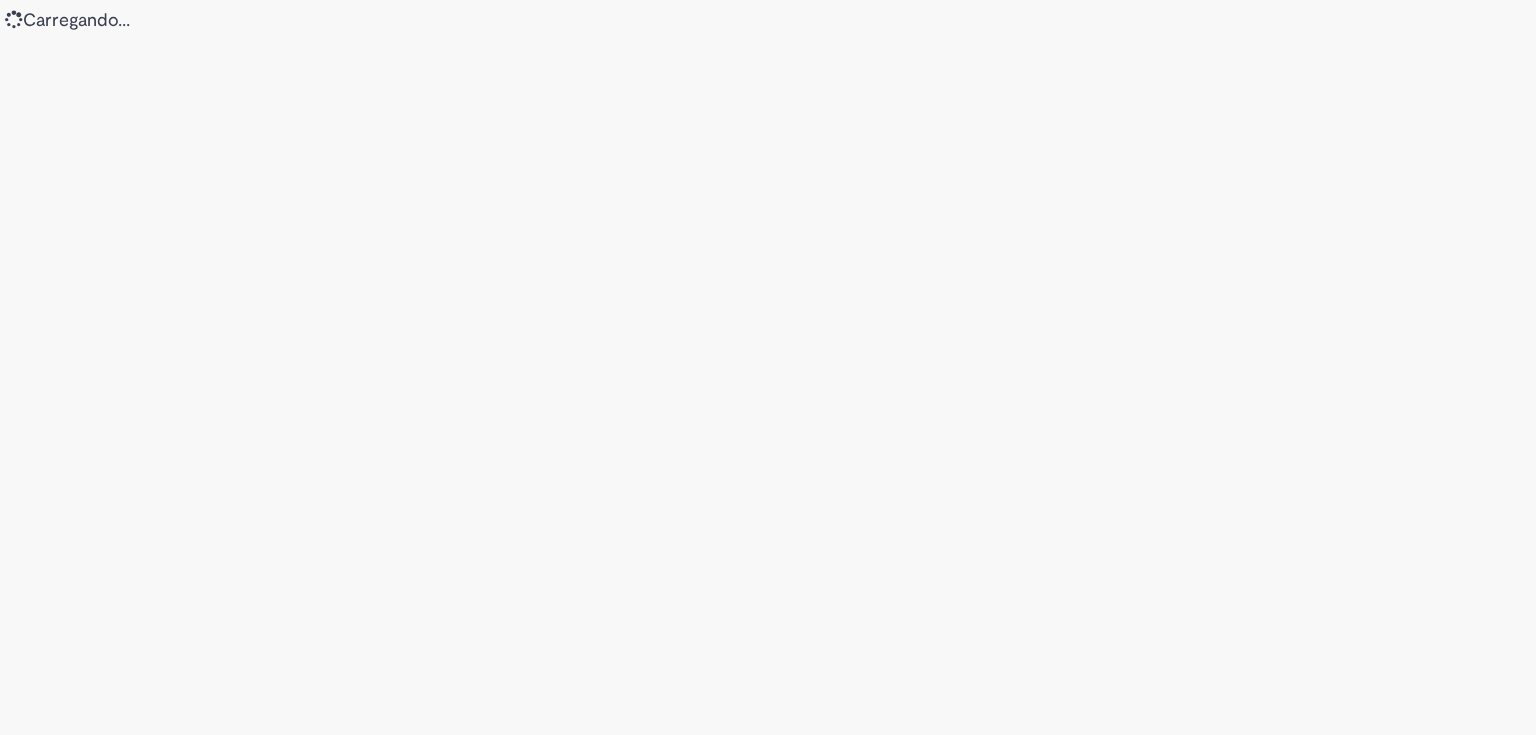 scroll, scrollTop: 0, scrollLeft: 0, axis: both 